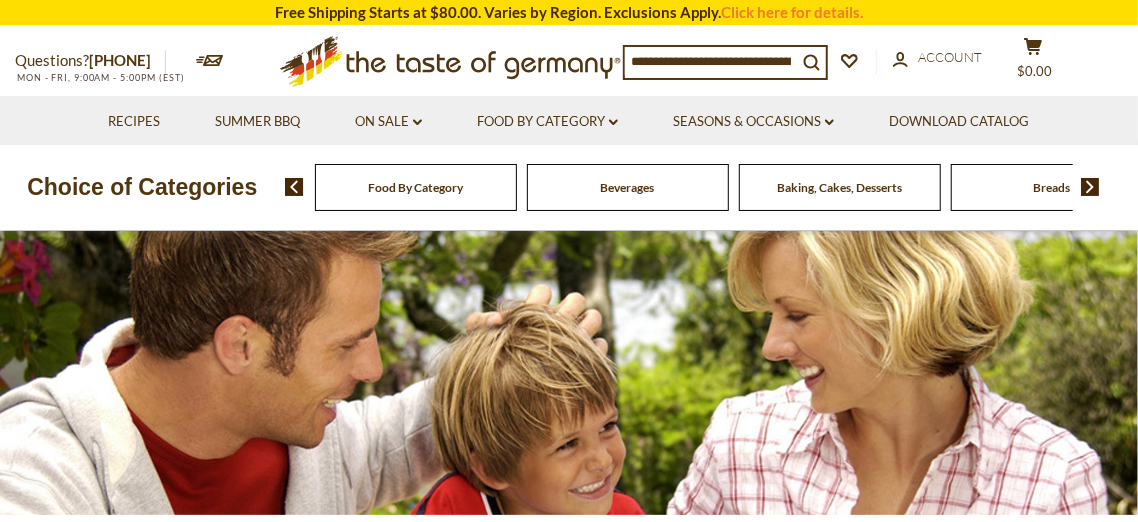 scroll, scrollTop: 90, scrollLeft: 0, axis: vertical 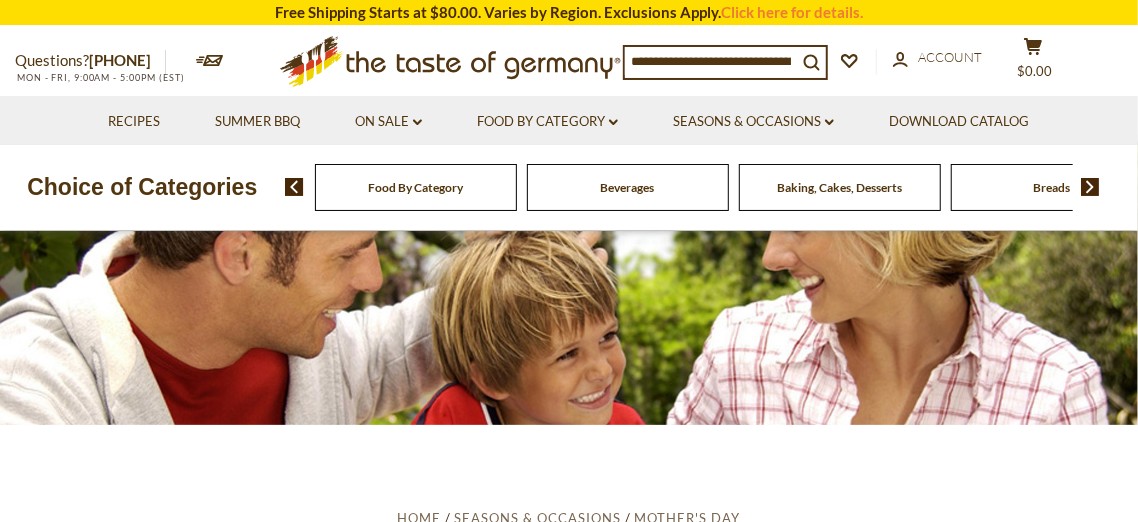 click on "Food By Category" at bounding box center [415, 187] 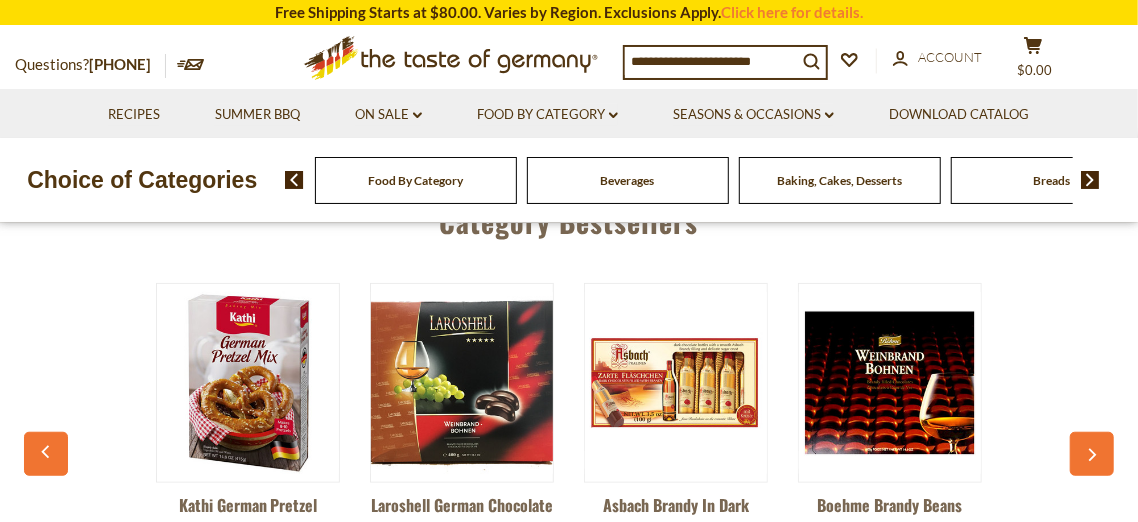 scroll, scrollTop: 494, scrollLeft: 0, axis: vertical 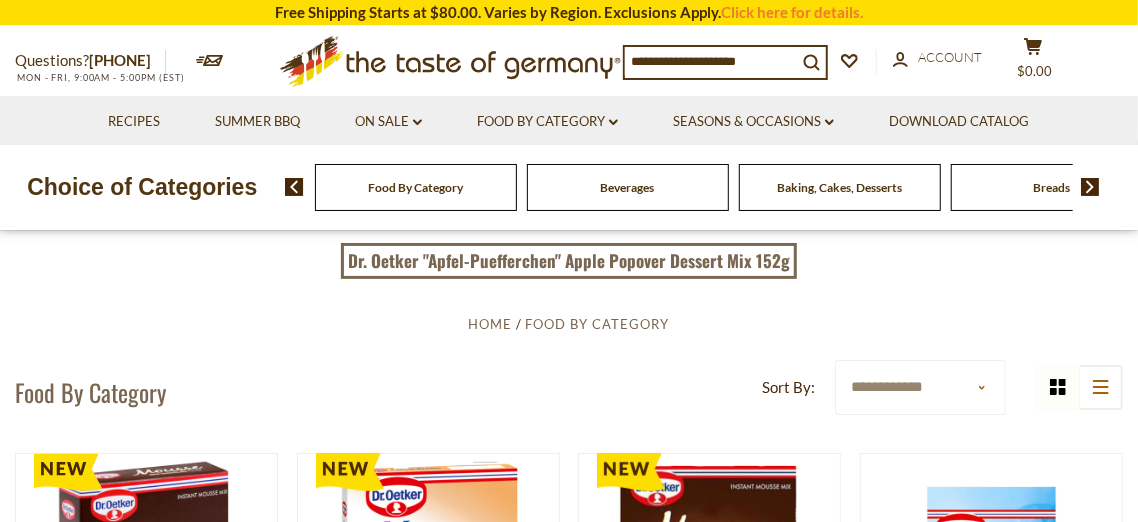drag, startPoint x: 347, startPoint y: 354, endPoint x: 339, endPoint y: 335, distance: 20.615528 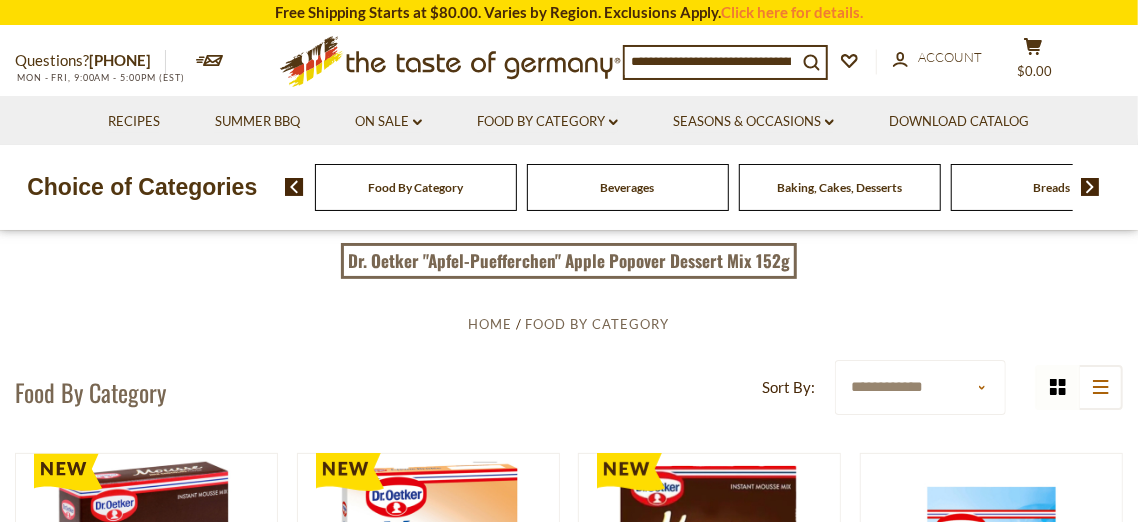 click at bounding box center [1090, 187] 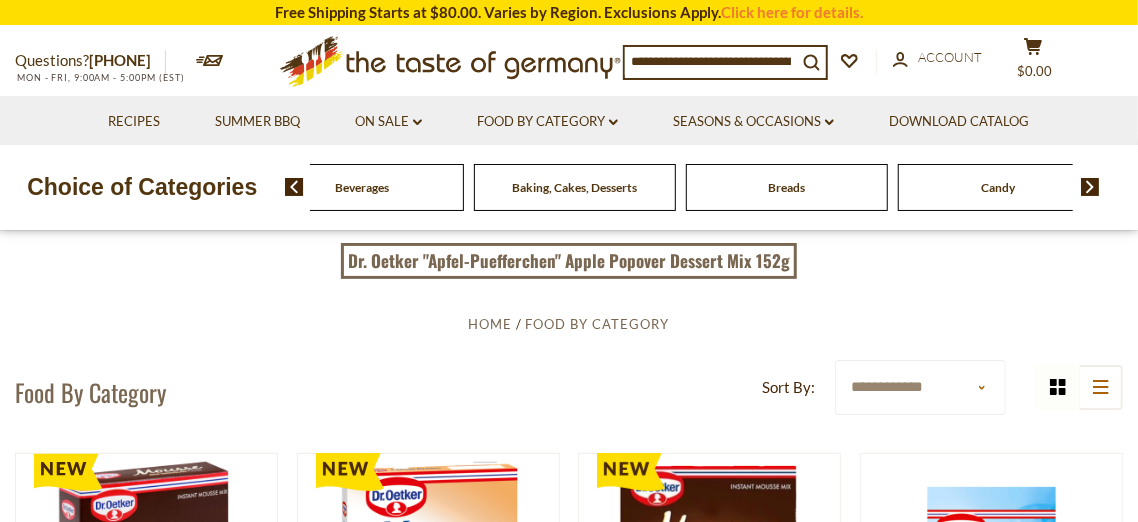 click at bounding box center [1090, 187] 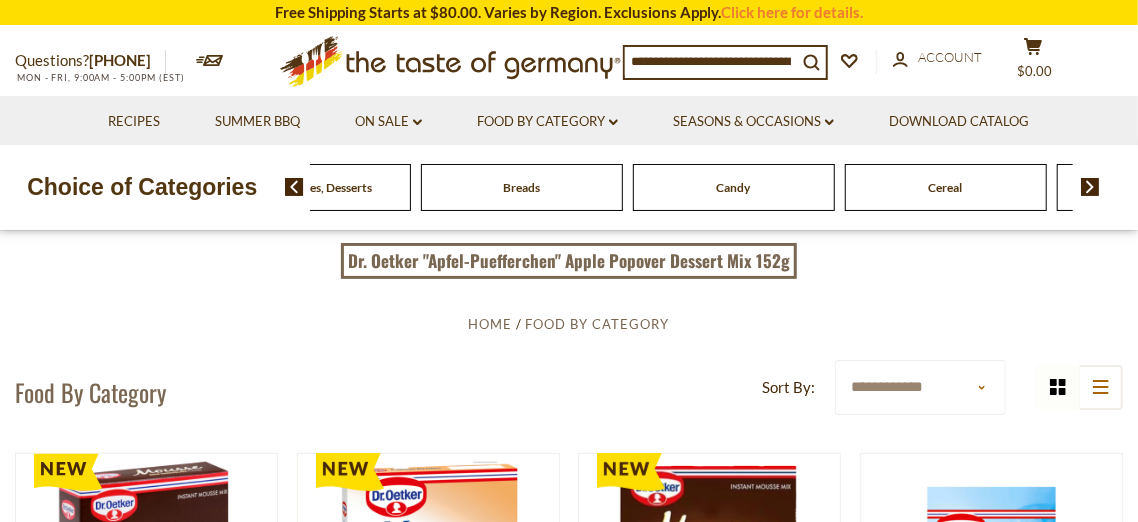 click at bounding box center (1090, 187) 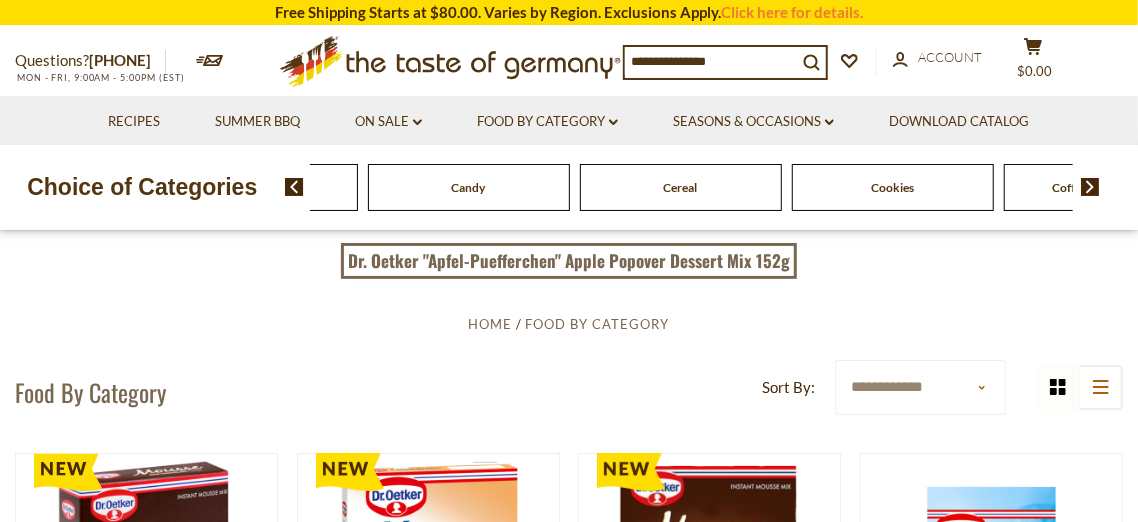 click at bounding box center (1090, 187) 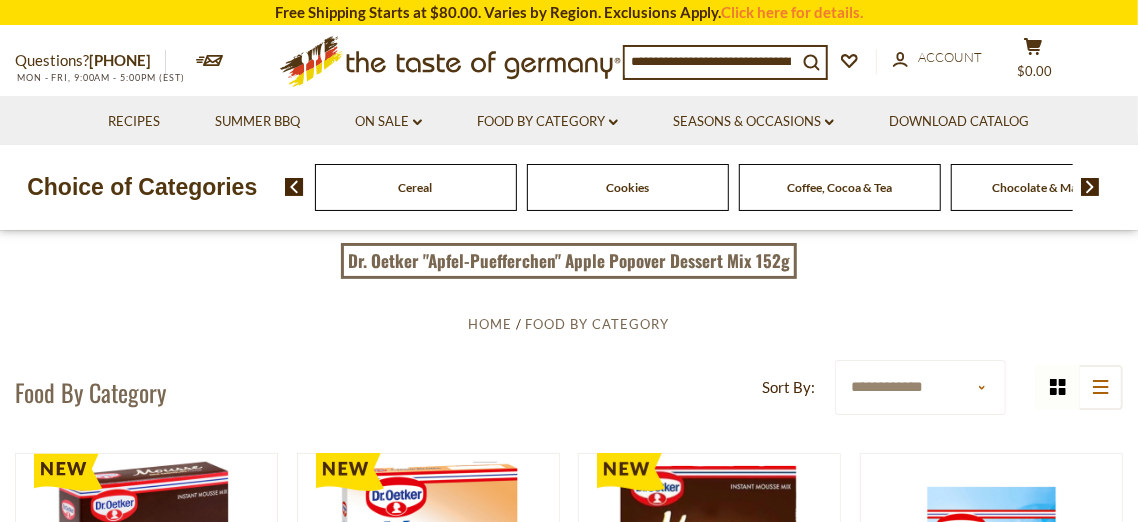 click at bounding box center (1090, 187) 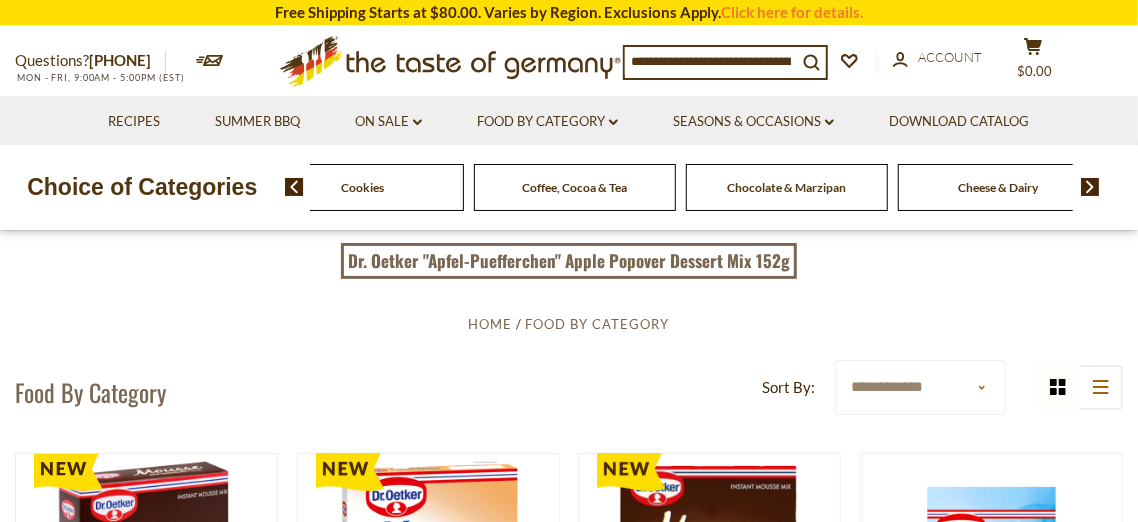 click at bounding box center (1090, 187) 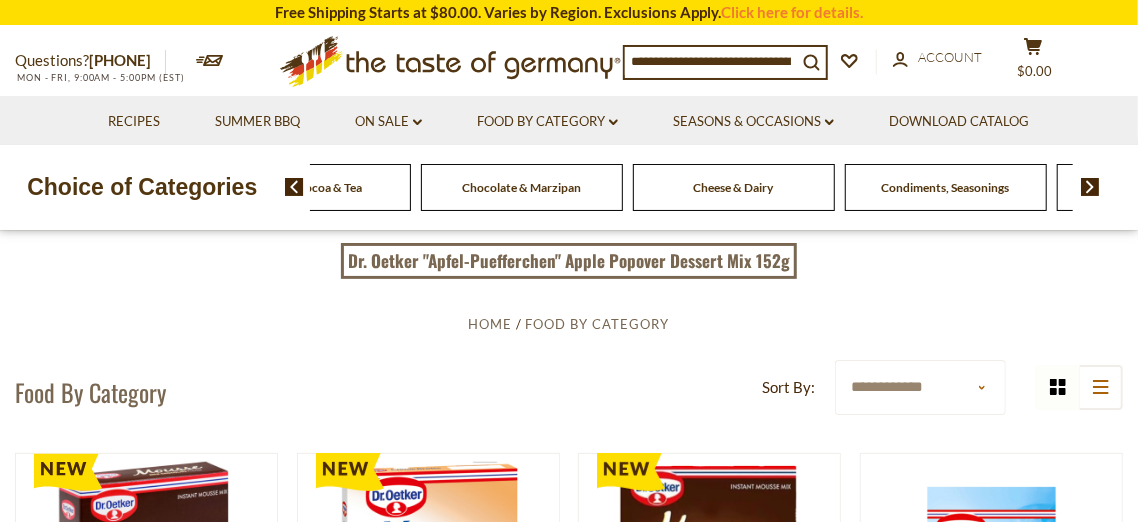 click at bounding box center [1090, 187] 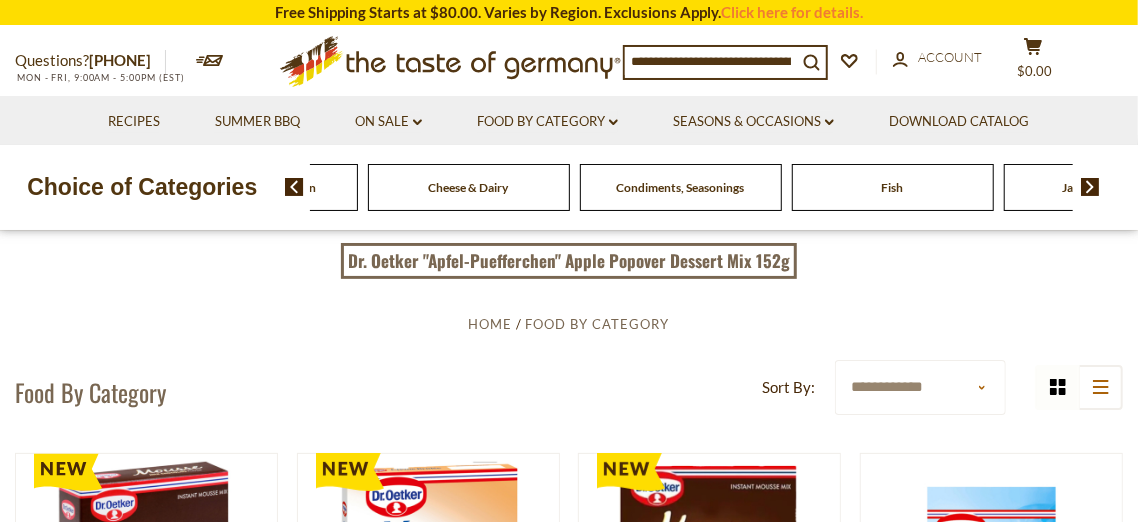 click on "Fish" at bounding box center (-1439, 187) 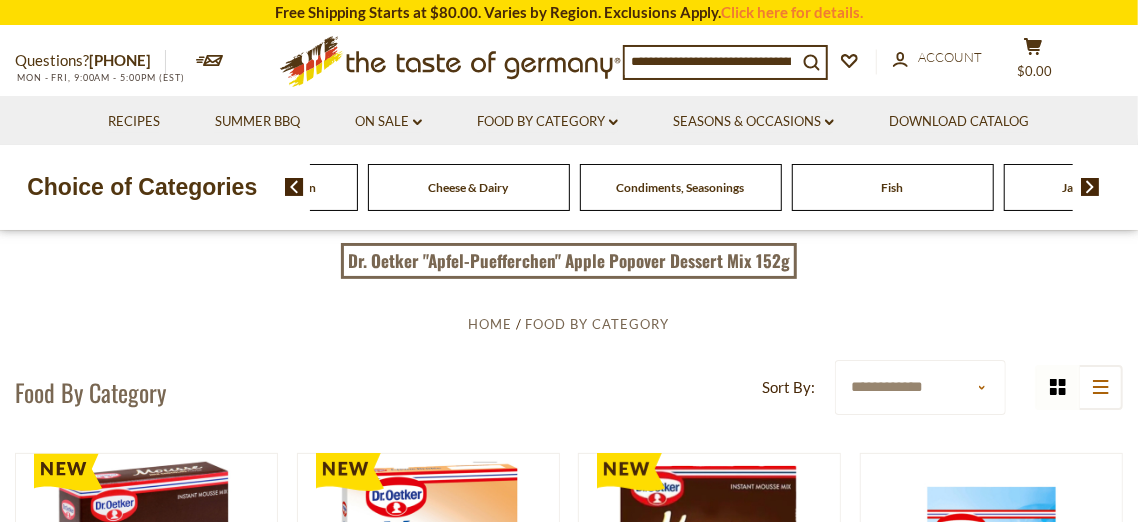 click on "Fish" at bounding box center [893, 187] 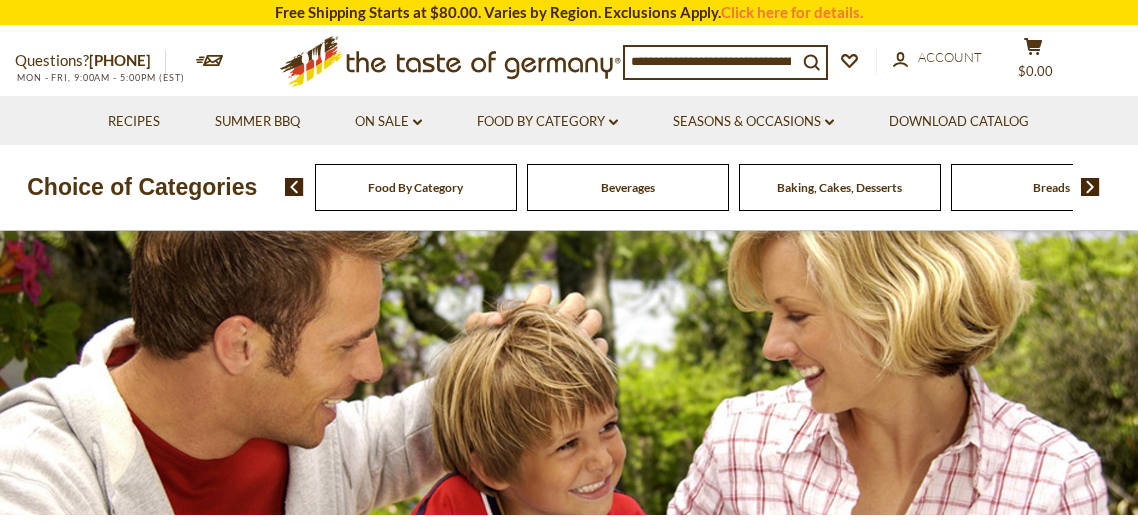 scroll, scrollTop: 0, scrollLeft: 0, axis: both 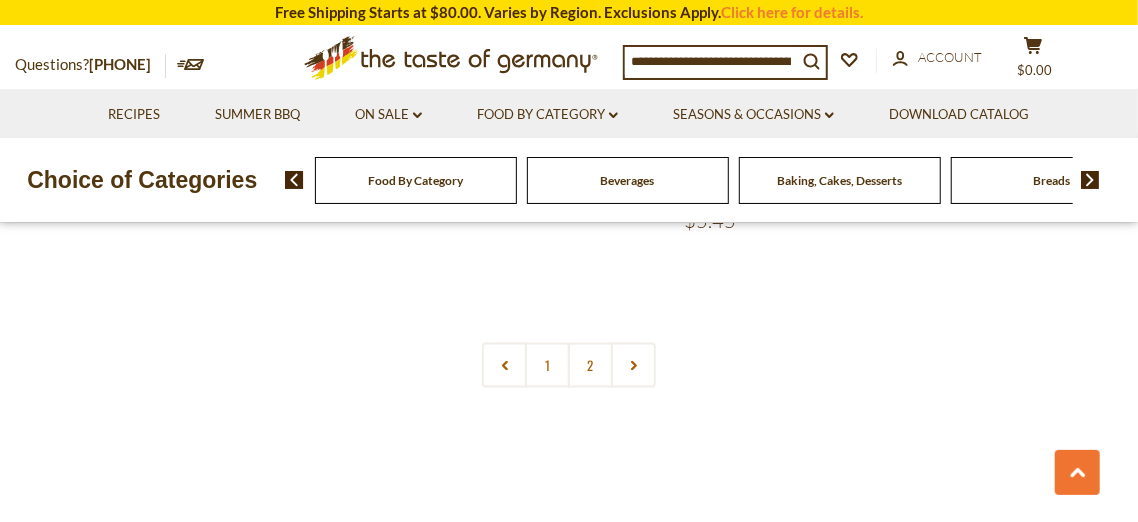 drag, startPoint x: 553, startPoint y: 420, endPoint x: 548, endPoint y: 370, distance: 50.24938 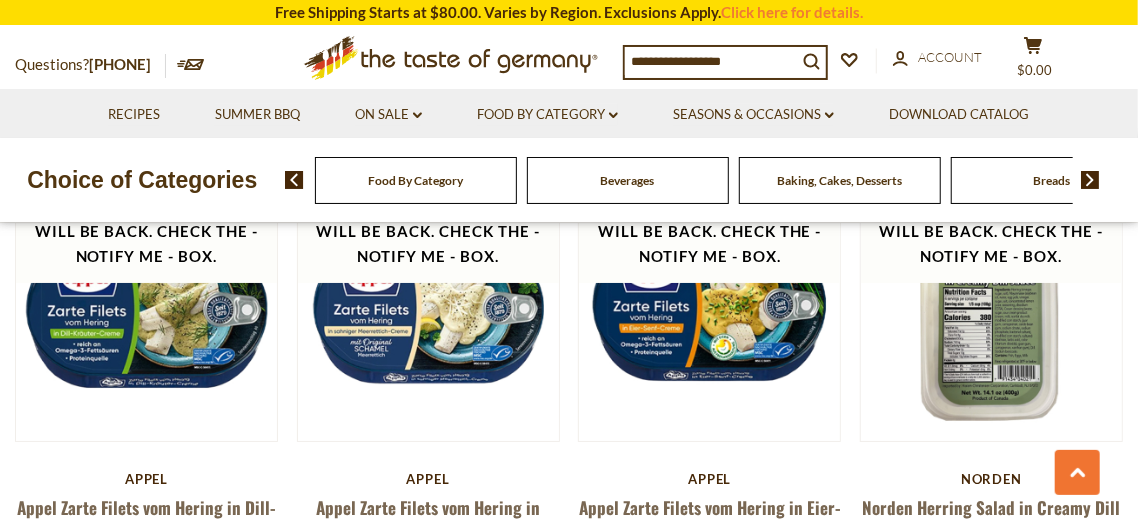 scroll, scrollTop: 2540, scrollLeft: 0, axis: vertical 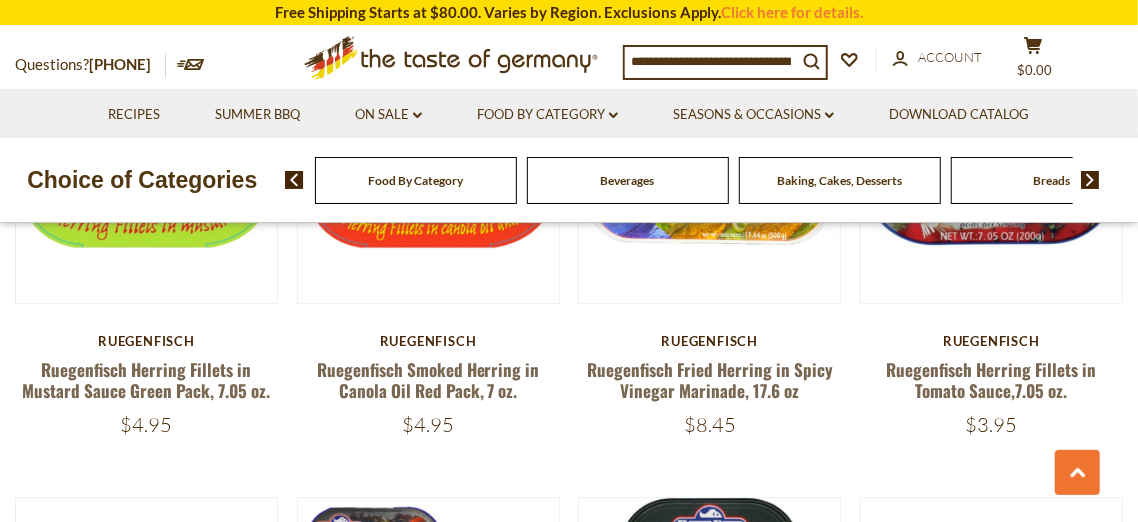 click at bounding box center (1090, 180) 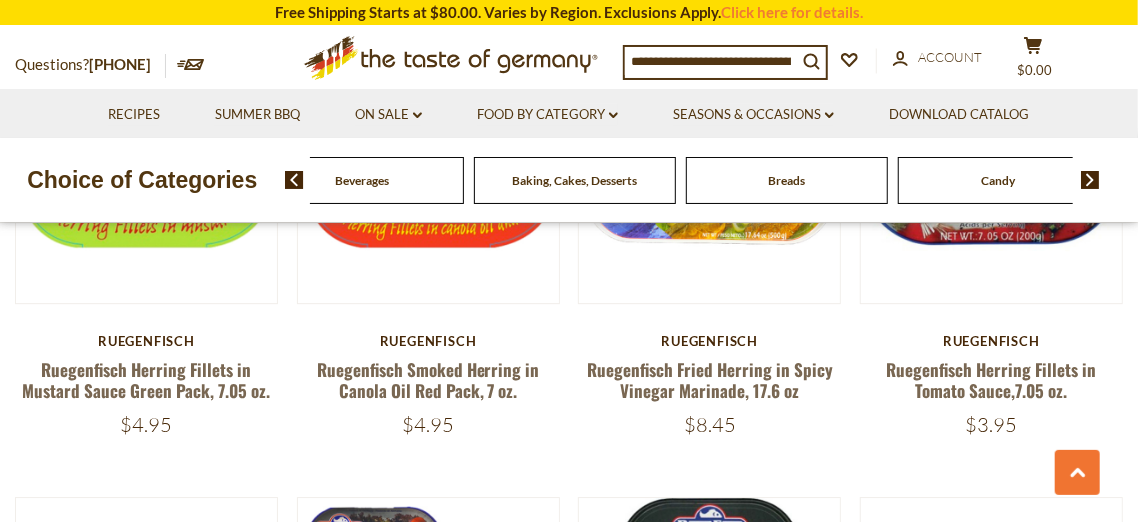 click at bounding box center [1090, 180] 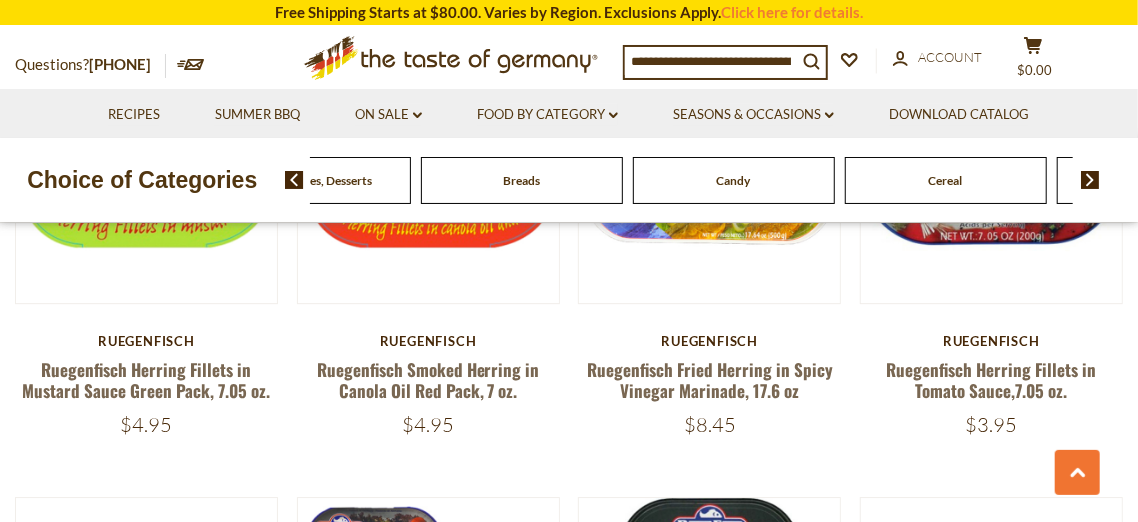 click at bounding box center (1090, 180) 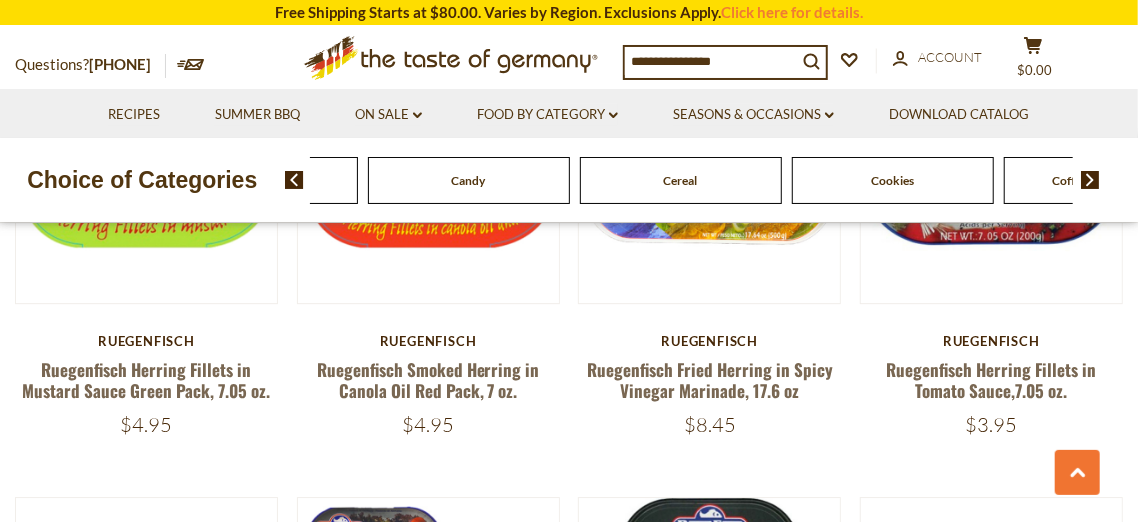 click at bounding box center [1090, 180] 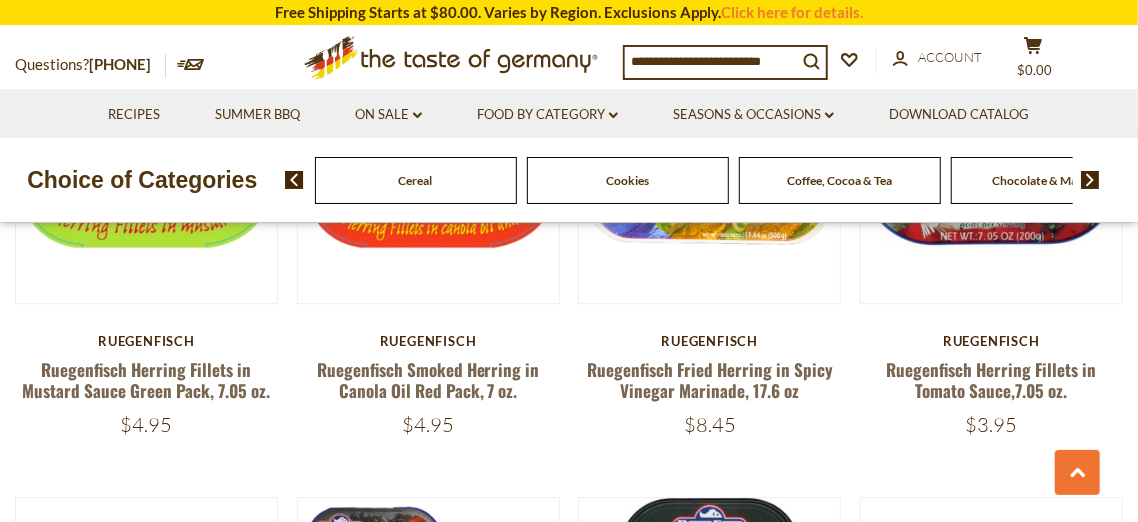 click at bounding box center (1090, 180) 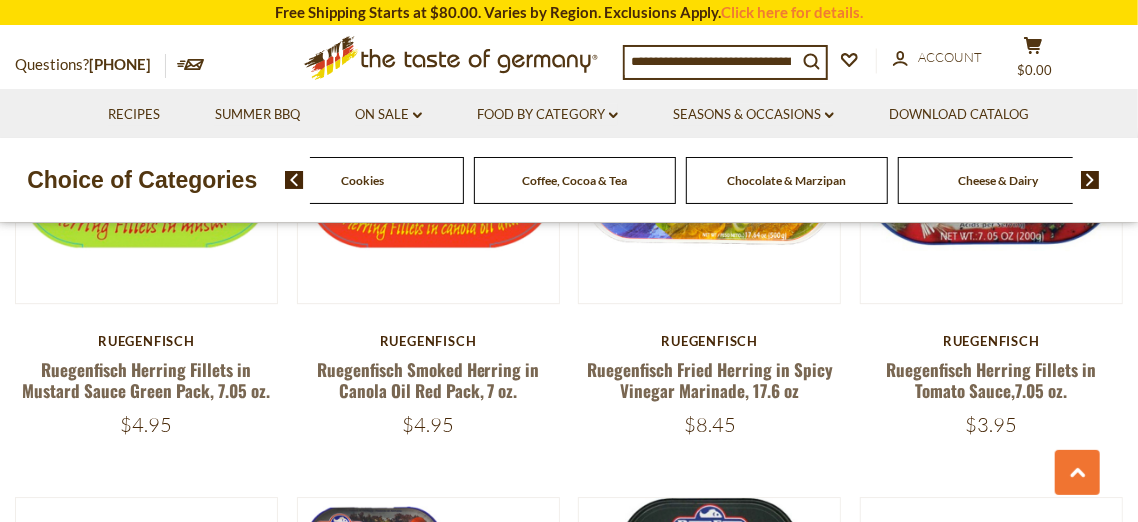 click at bounding box center [1090, 180] 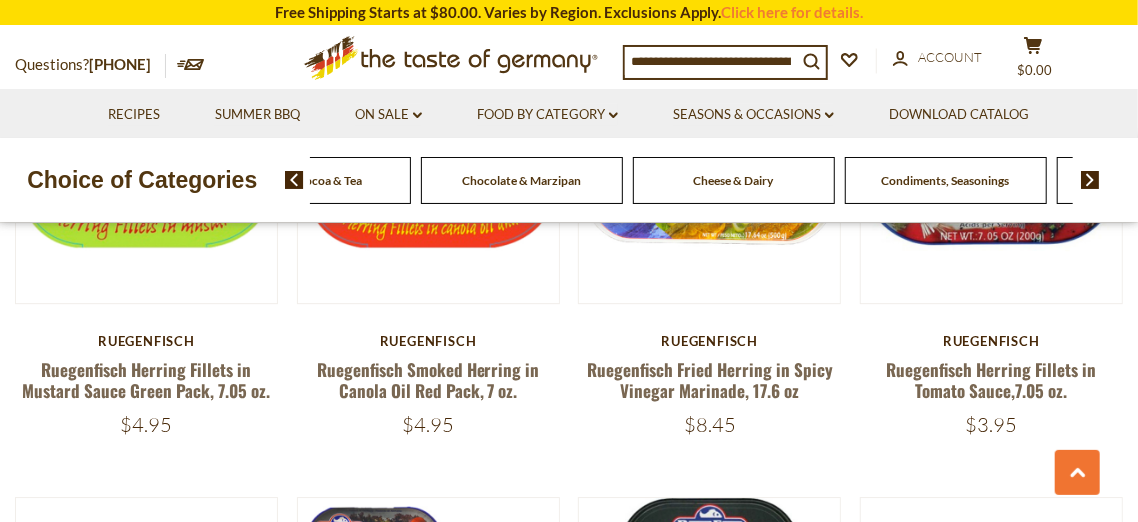 click at bounding box center (1090, 180) 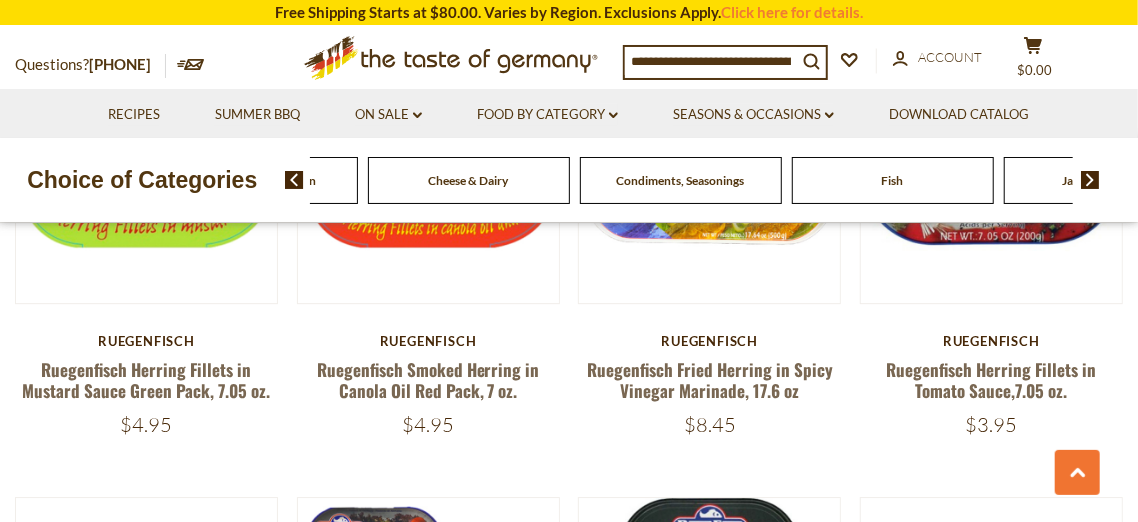 click at bounding box center [1090, 180] 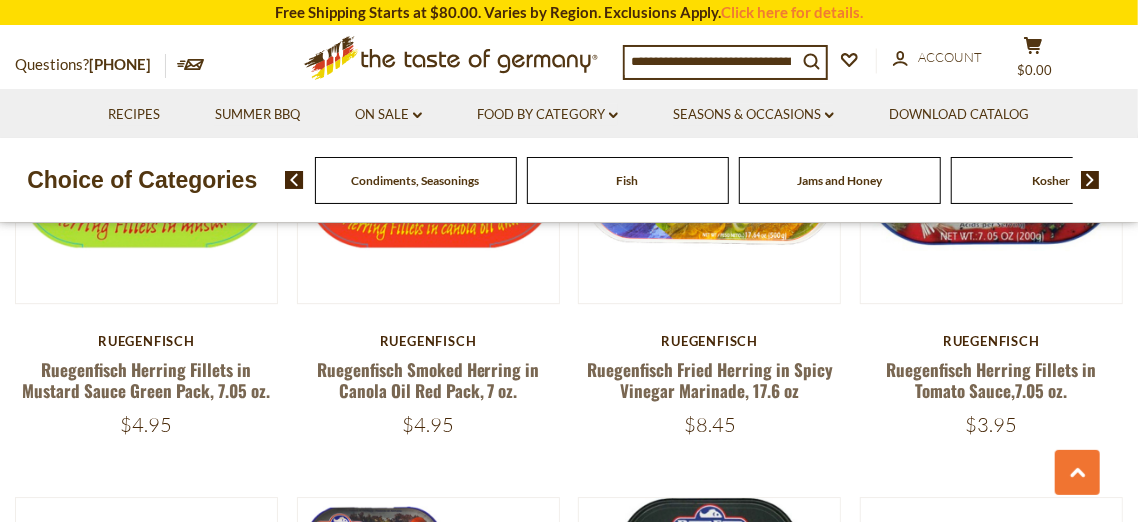 click at bounding box center [1090, 180] 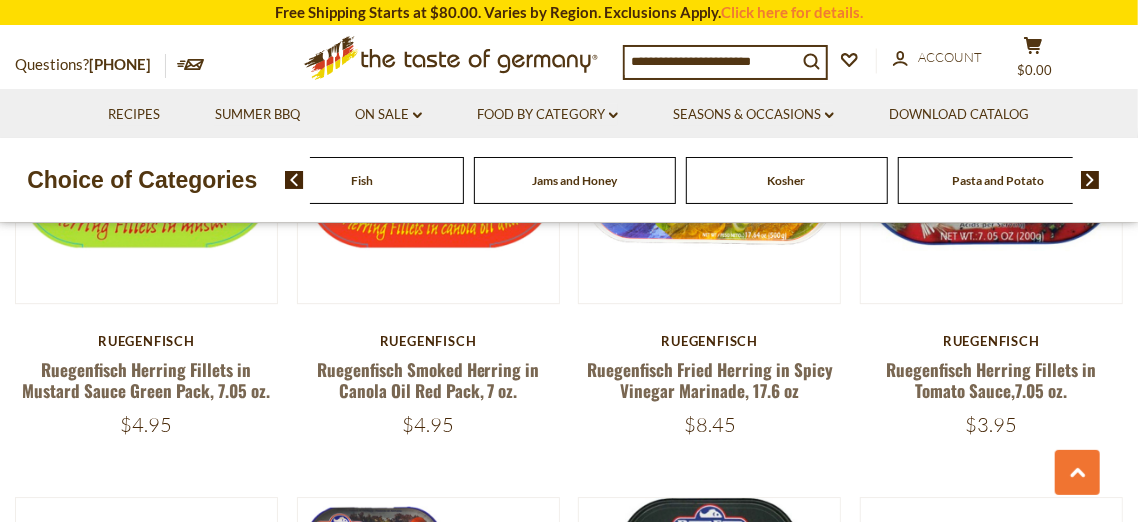 click at bounding box center (1090, 180) 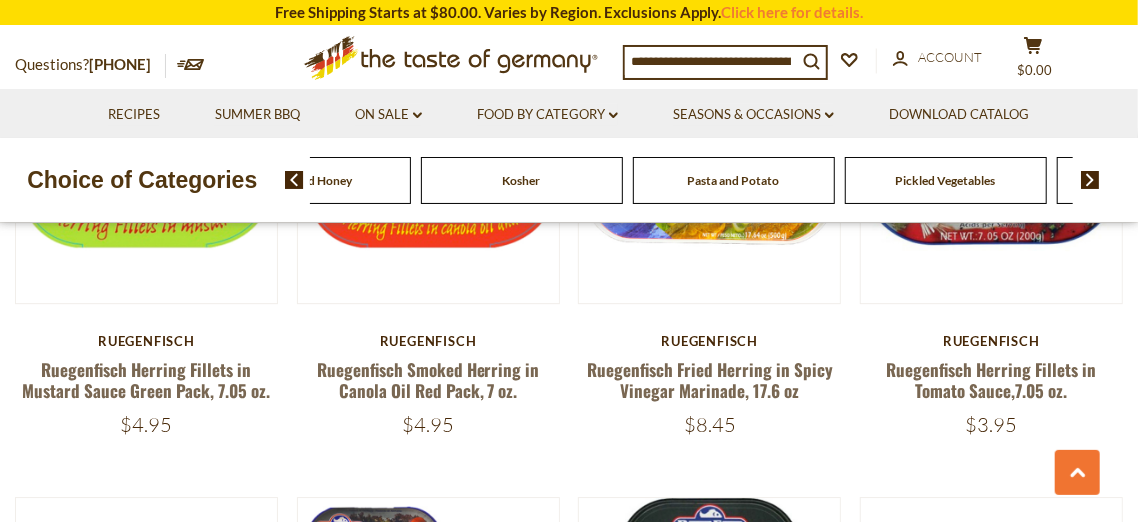 click at bounding box center [1090, 180] 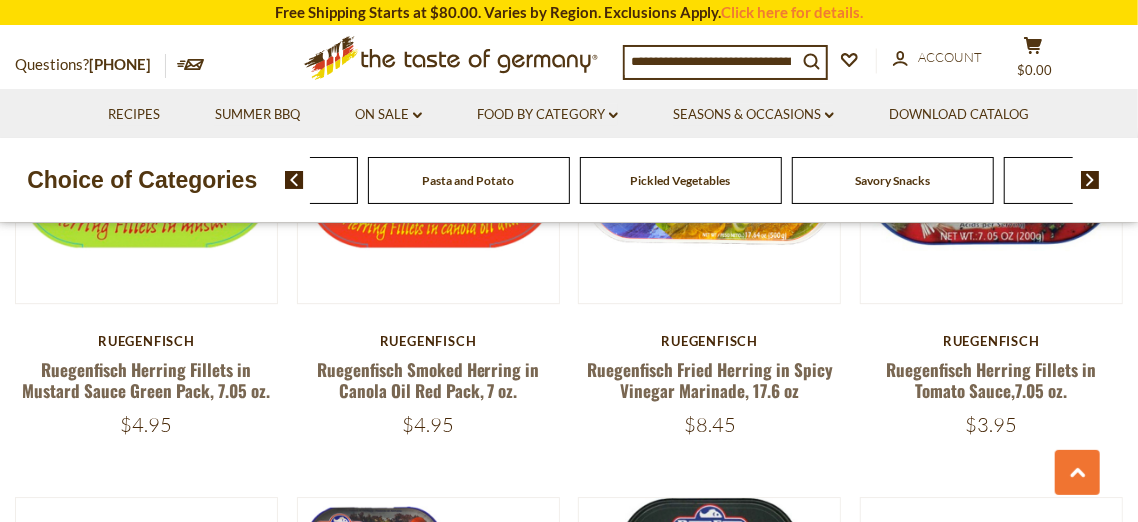 click at bounding box center [1090, 180] 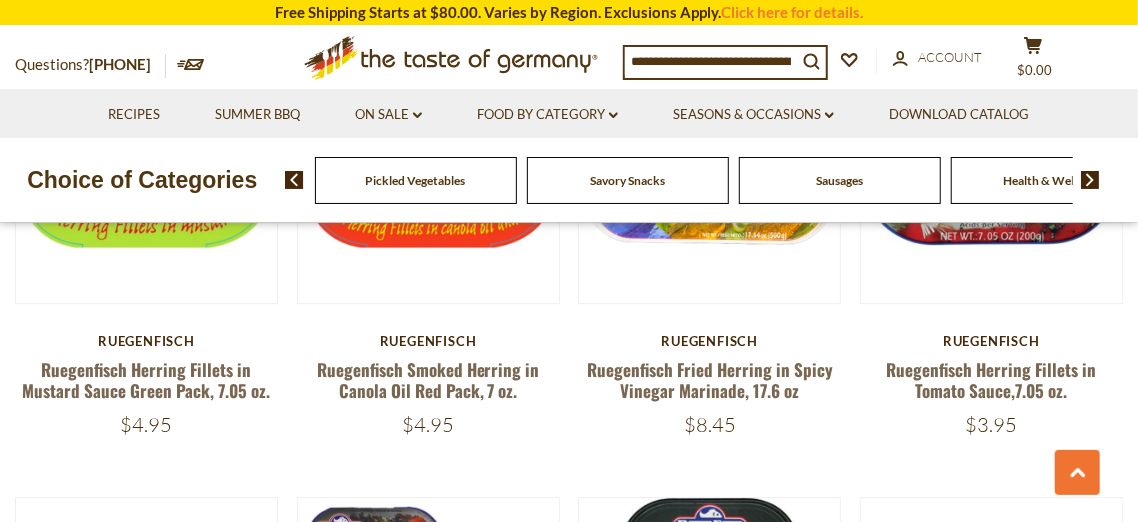 click on "Sausages" at bounding box center (839, 180) 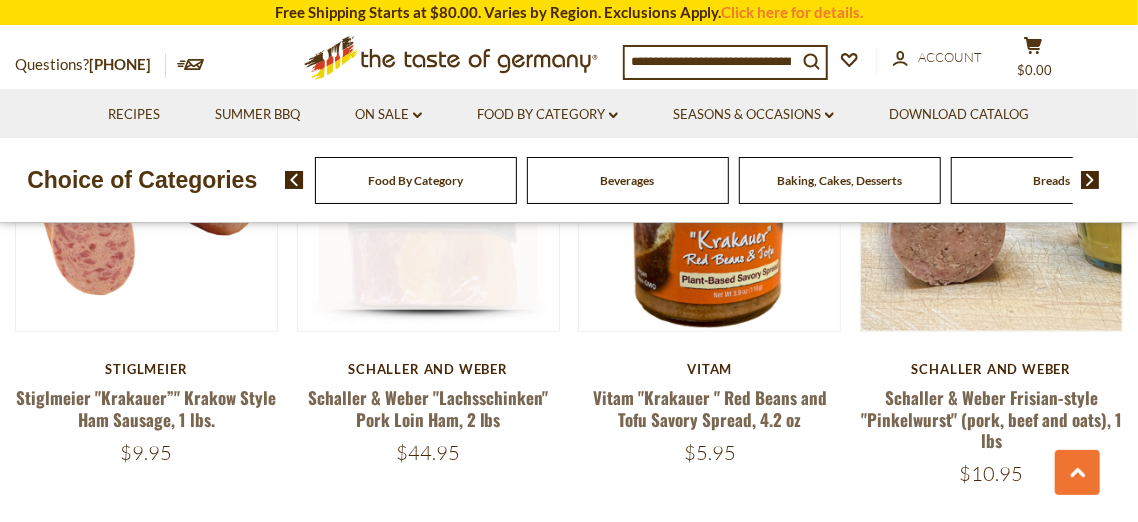 scroll, scrollTop: 729, scrollLeft: 0, axis: vertical 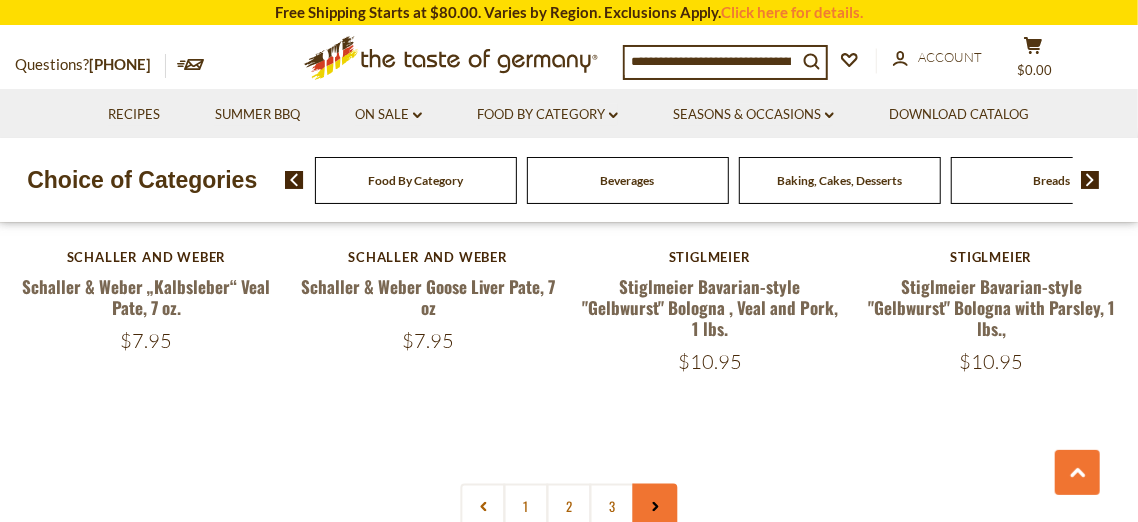 click 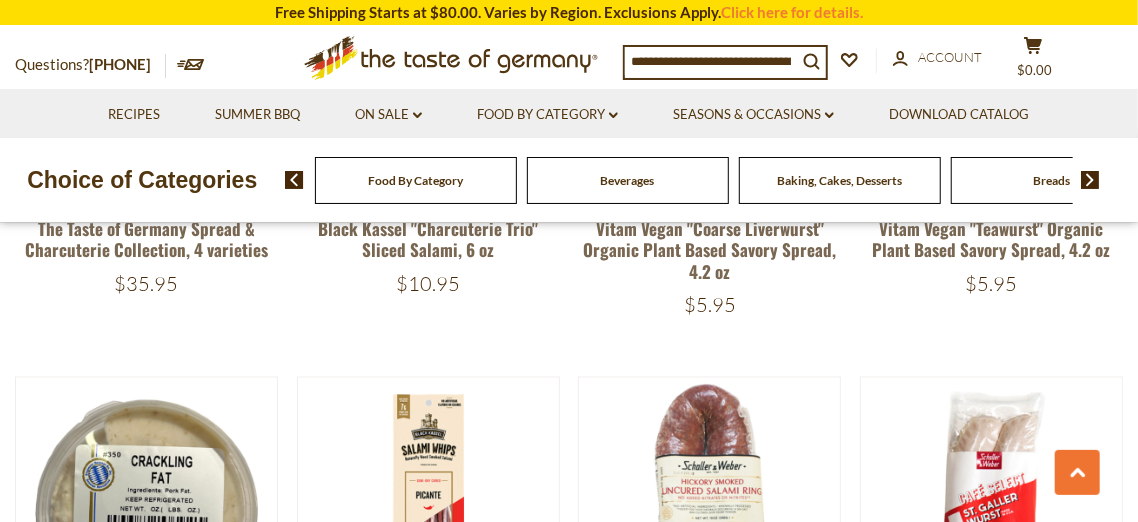 scroll, scrollTop: 1529, scrollLeft: 0, axis: vertical 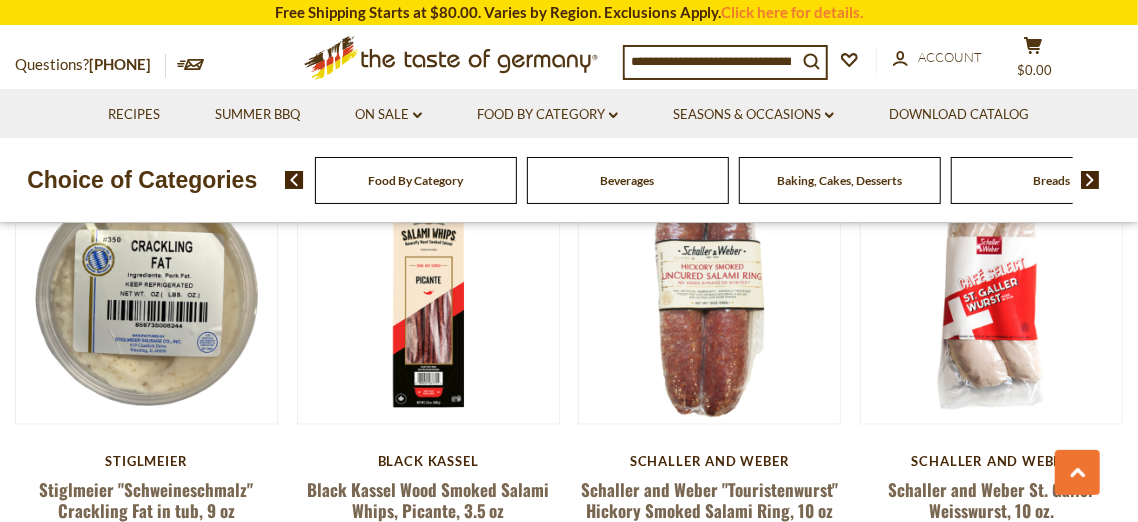 click at bounding box center [1090, 180] 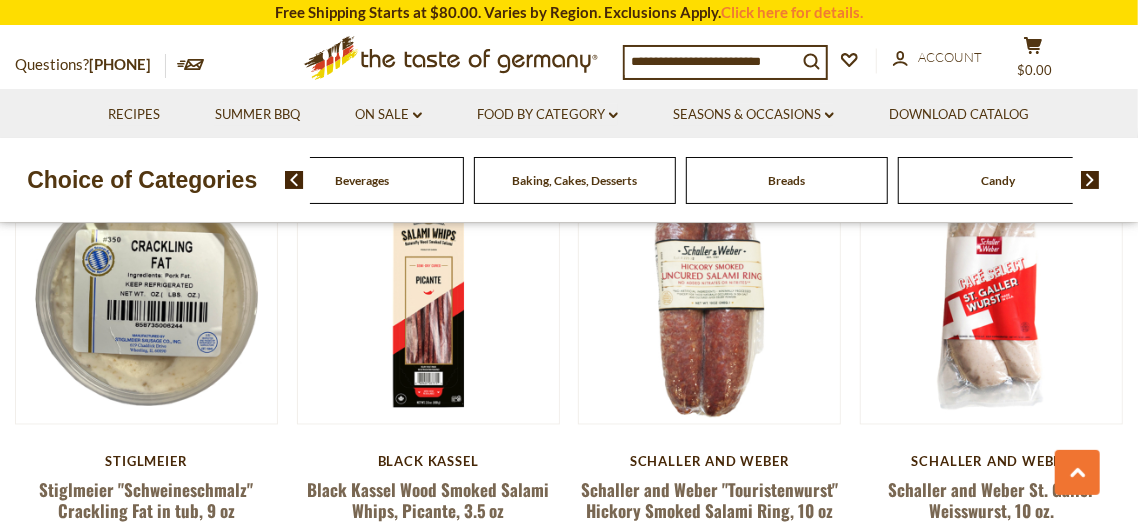 click at bounding box center [1090, 180] 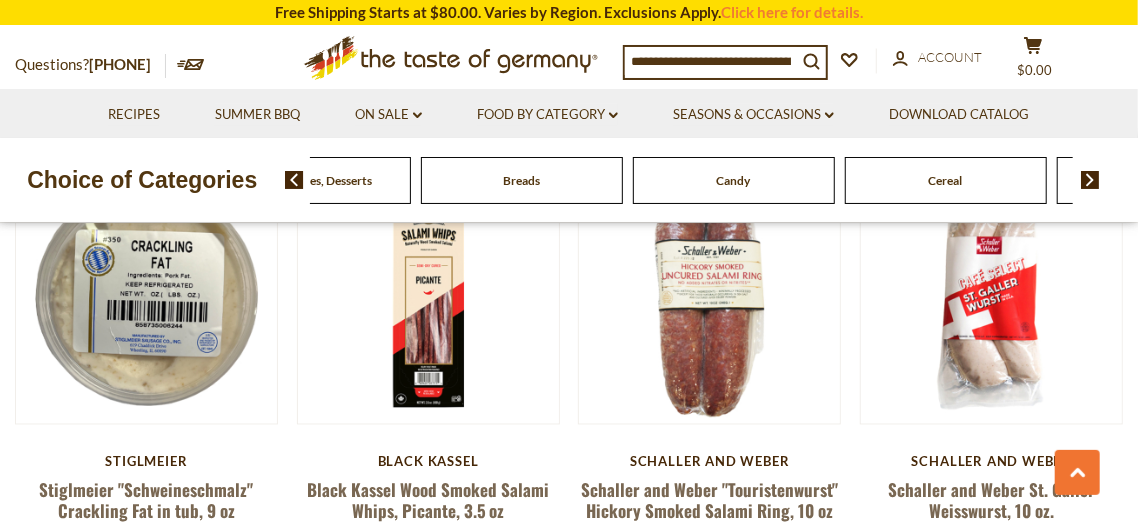click at bounding box center [1090, 180] 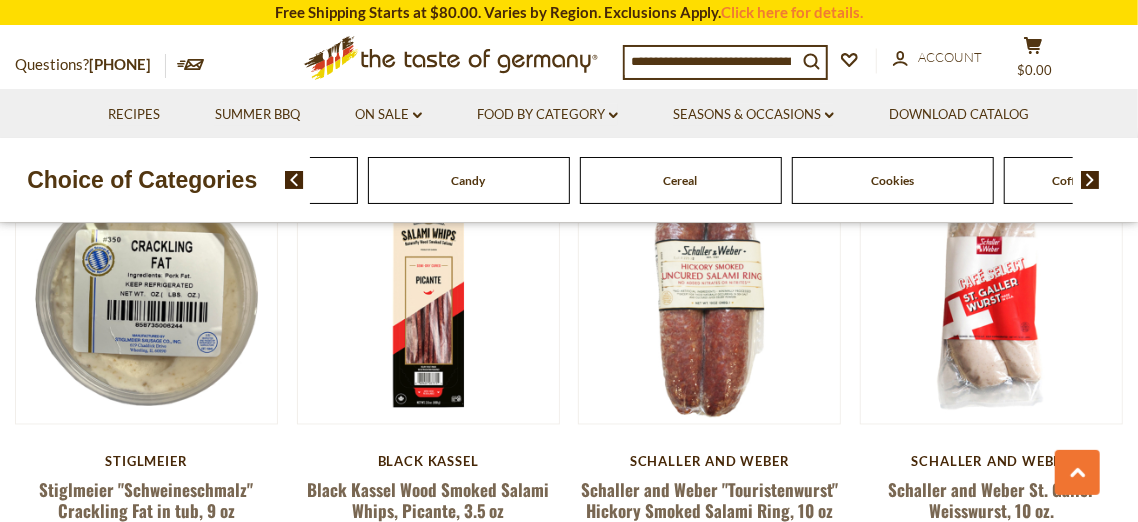 click at bounding box center [1090, 180] 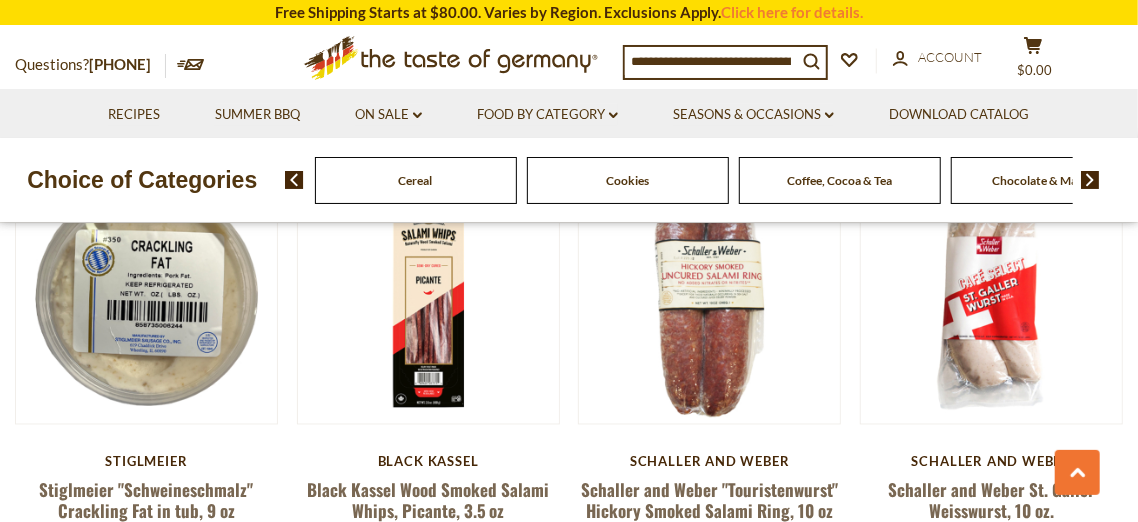 click at bounding box center (1090, 180) 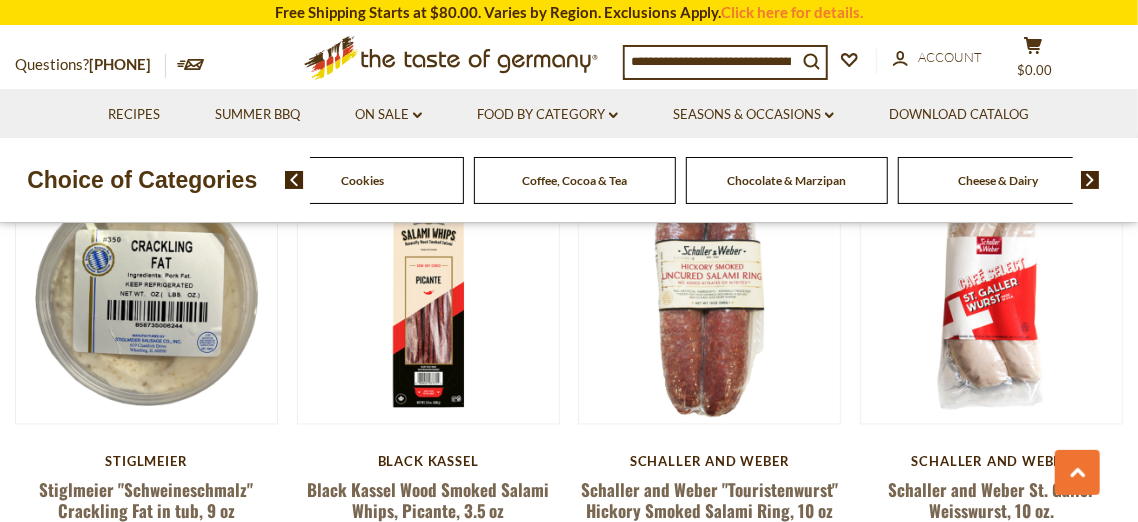 click on "Cheese & Dairy" at bounding box center (999, 180) 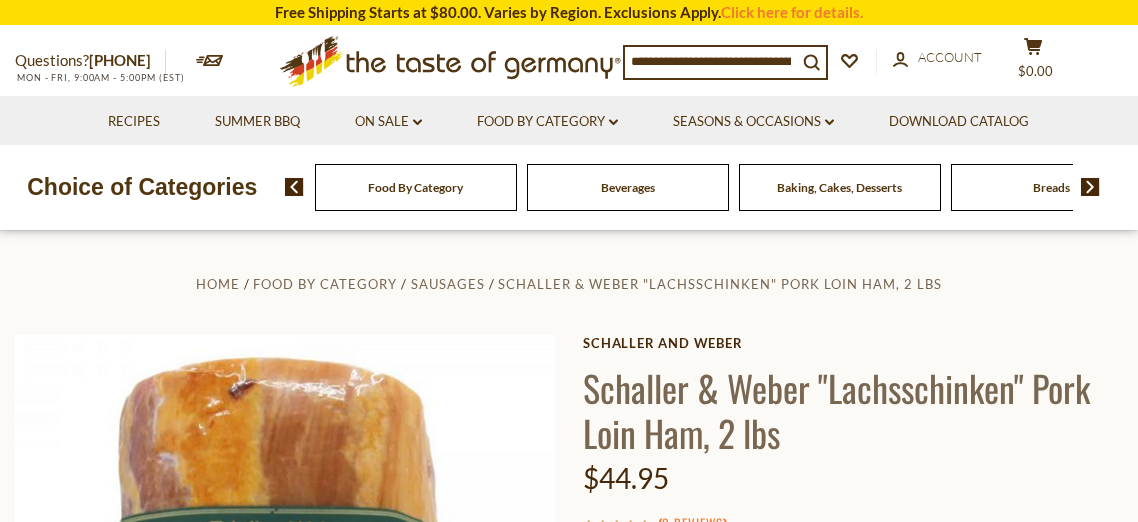 scroll, scrollTop: 0, scrollLeft: 0, axis: both 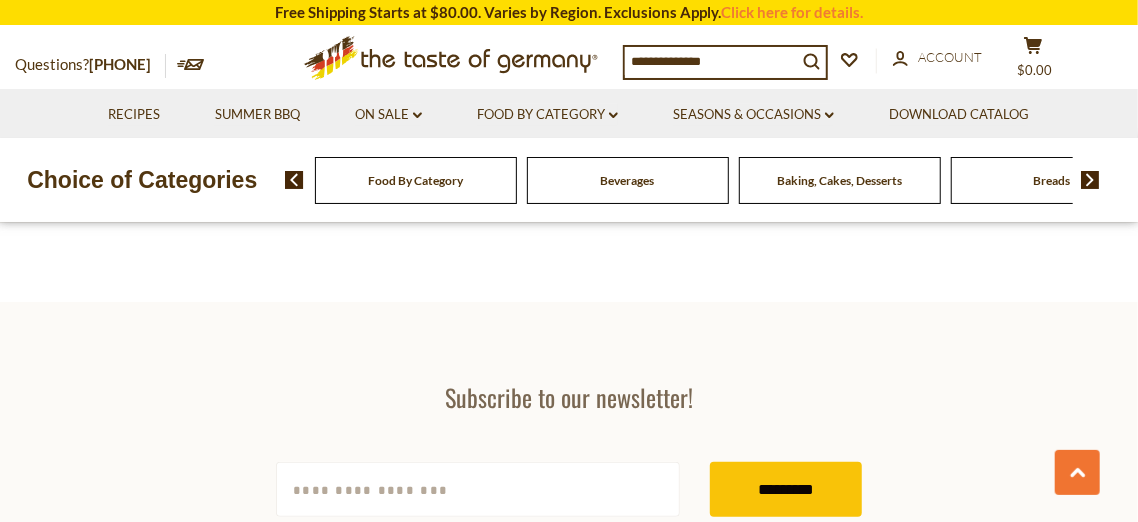 click at bounding box center [1090, 180] 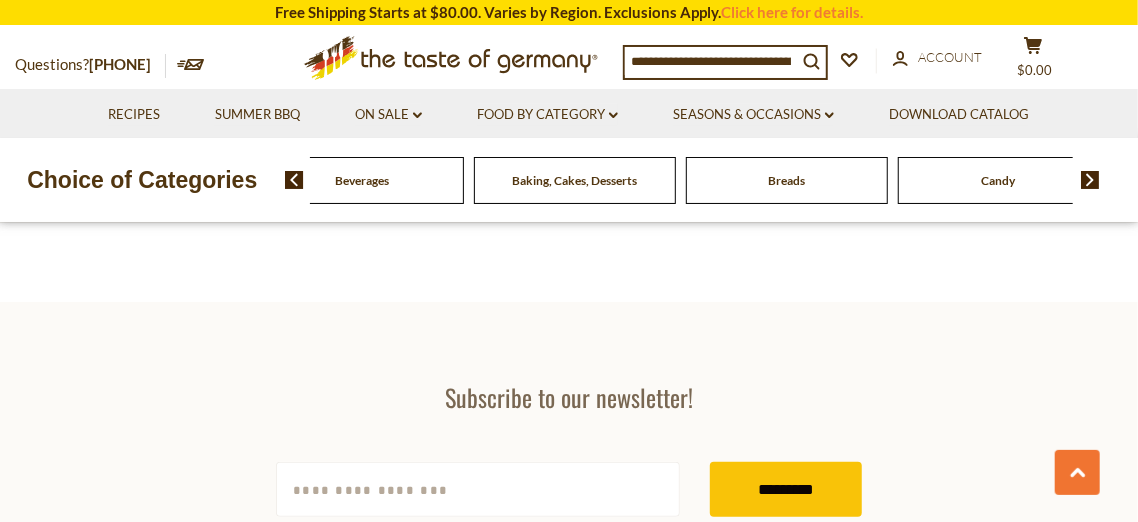 click at bounding box center (1090, 180) 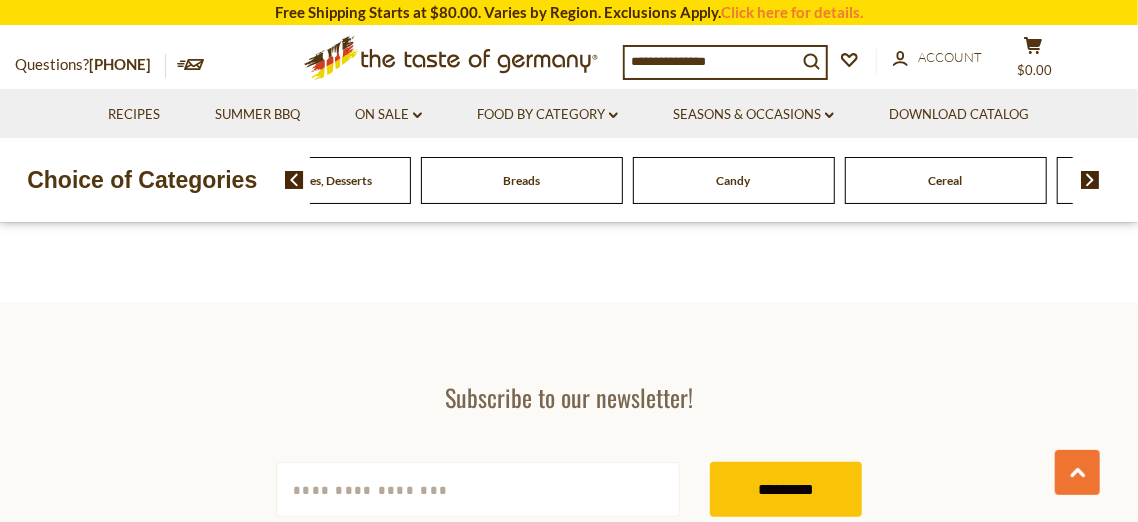 click at bounding box center [1090, 180] 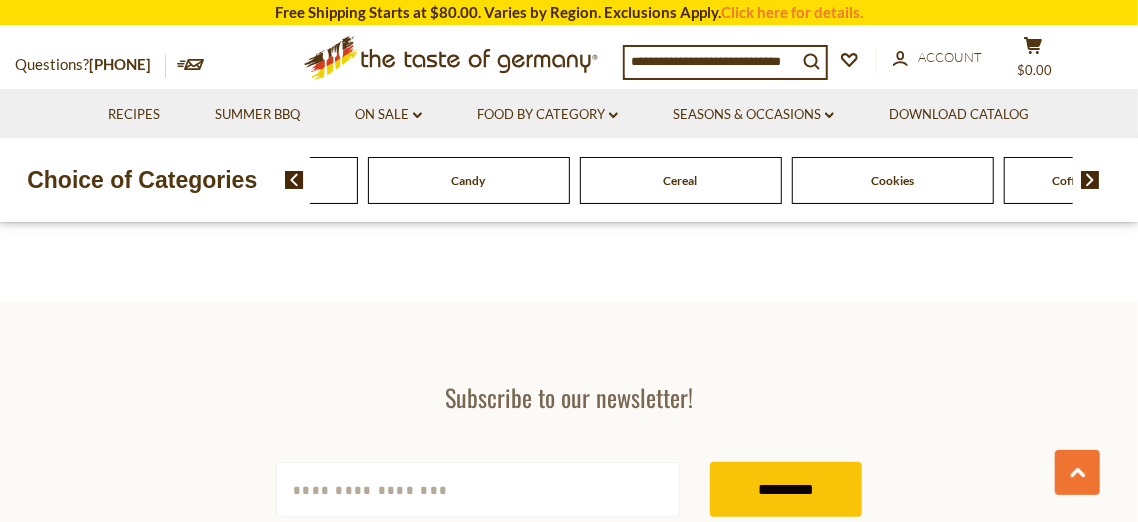 click at bounding box center (1090, 180) 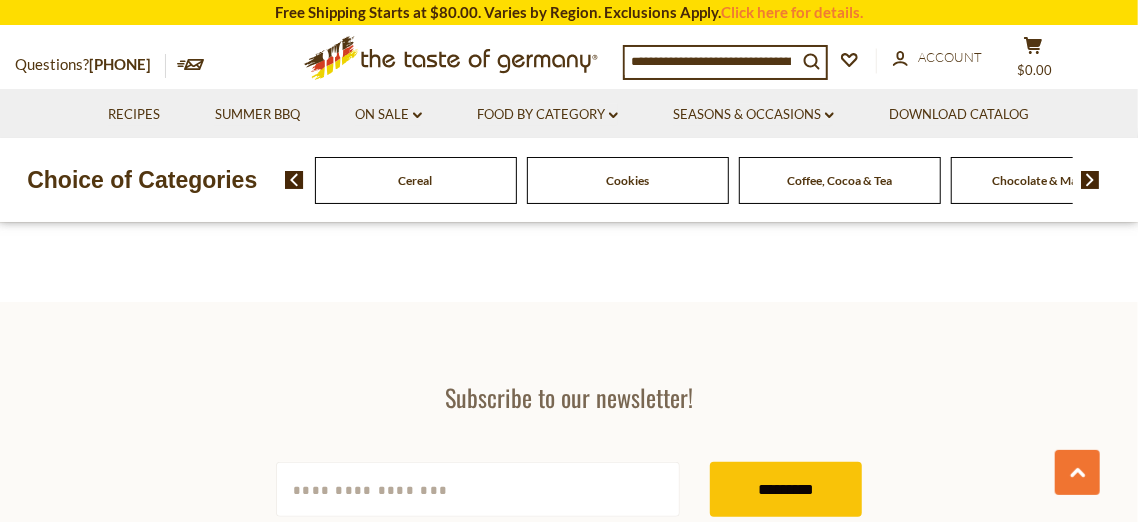 click on "Coffee, Cocoa & Tea" at bounding box center [839, 180] 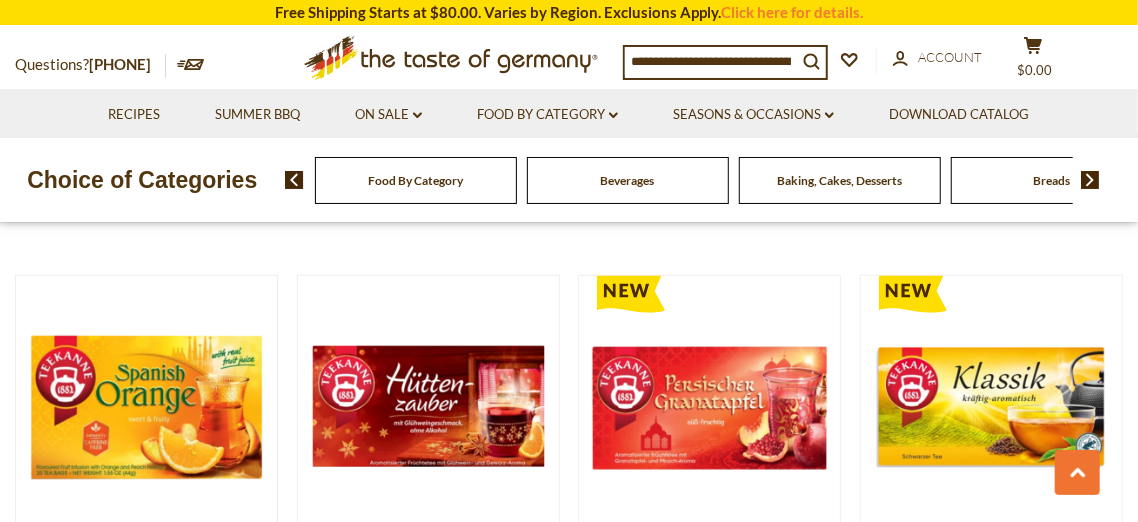 scroll, scrollTop: 4626, scrollLeft: 0, axis: vertical 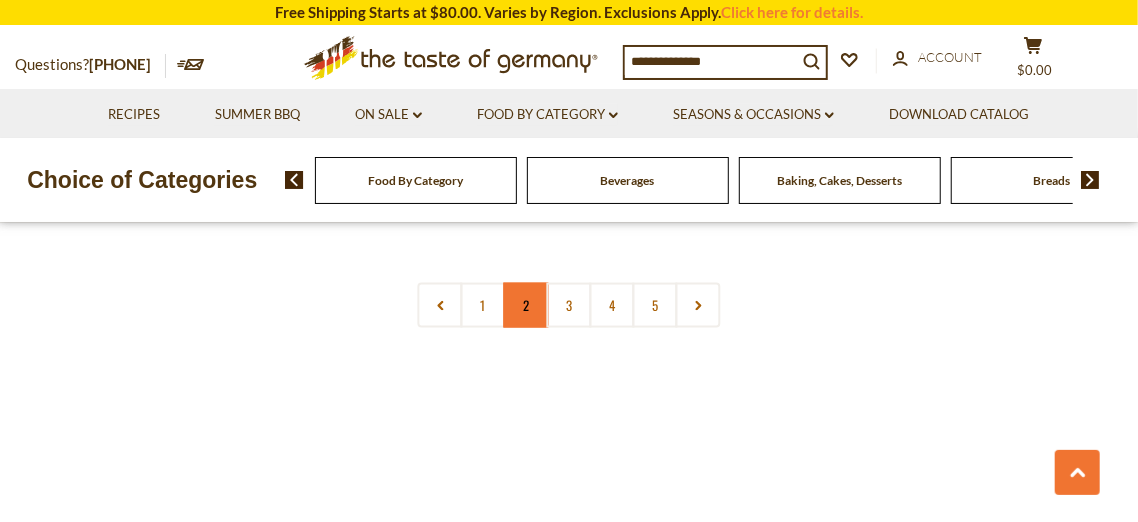 click on "2" at bounding box center (526, 305) 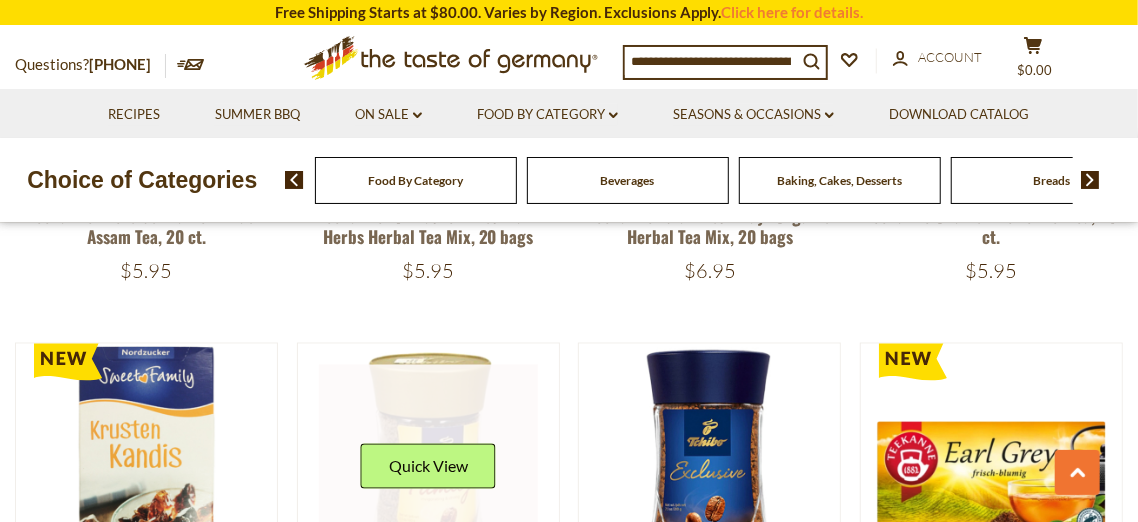 scroll, scrollTop: 1372, scrollLeft: 0, axis: vertical 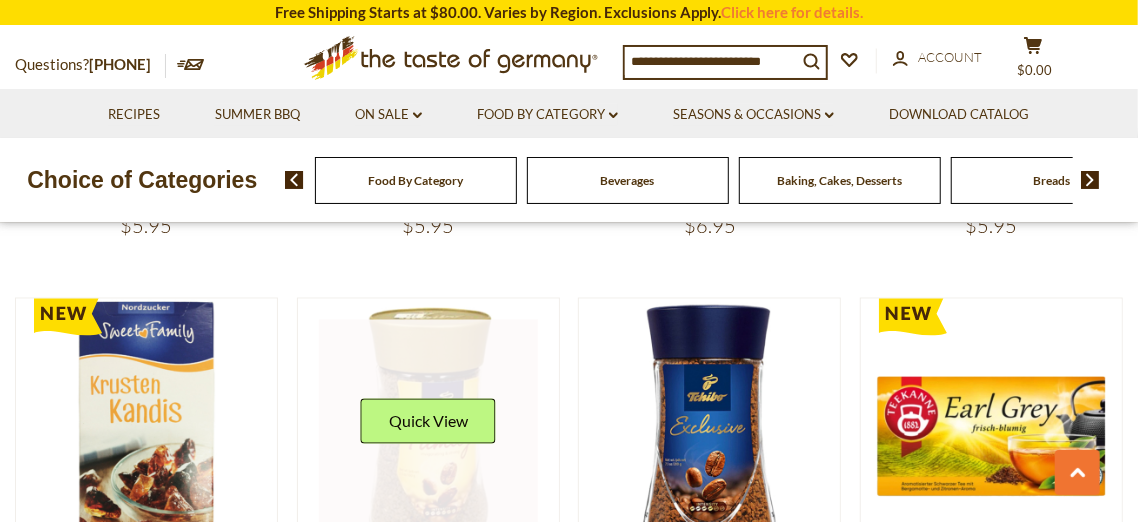 drag, startPoint x: 540, startPoint y: 384, endPoint x: 531, endPoint y: 371, distance: 15.811388 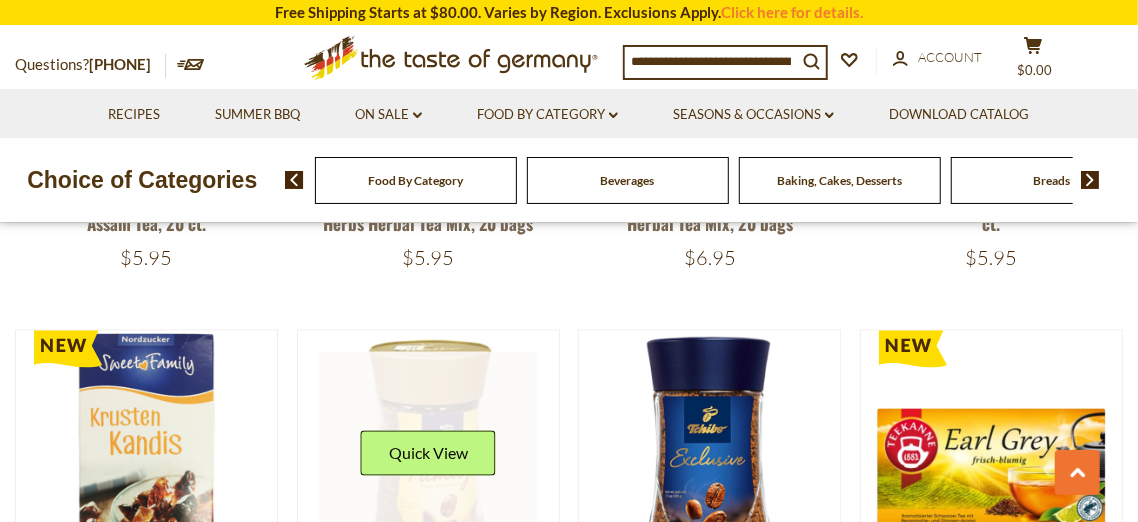 scroll, scrollTop: 1398, scrollLeft: 0, axis: vertical 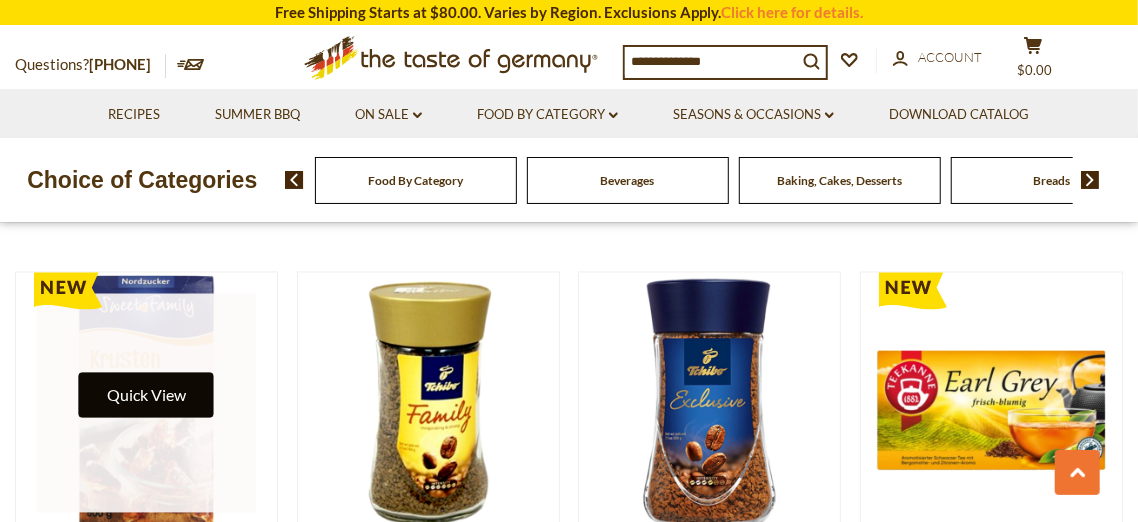 click on "Quick View" at bounding box center (146, 395) 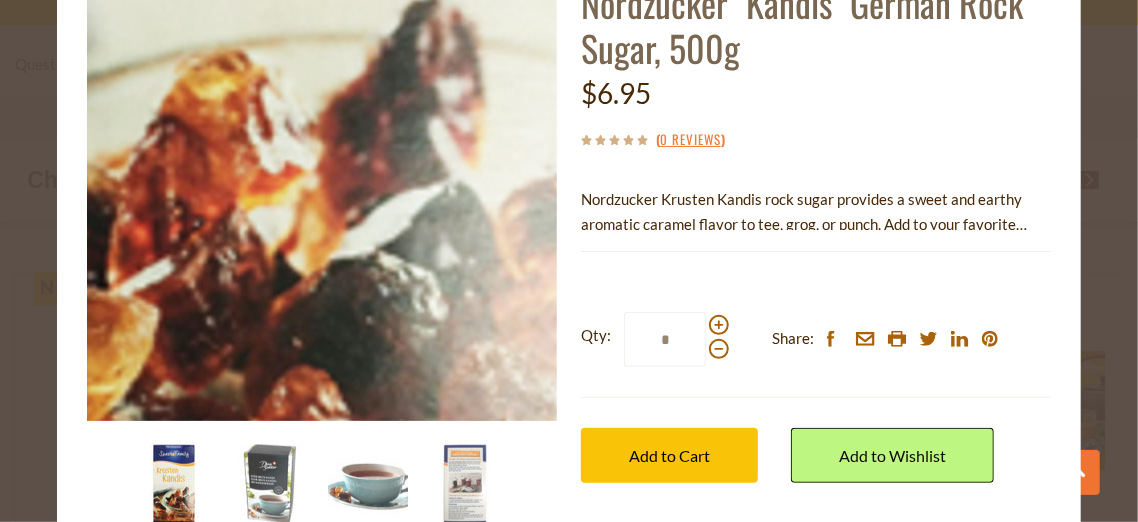 scroll, scrollTop: 196, scrollLeft: 0, axis: vertical 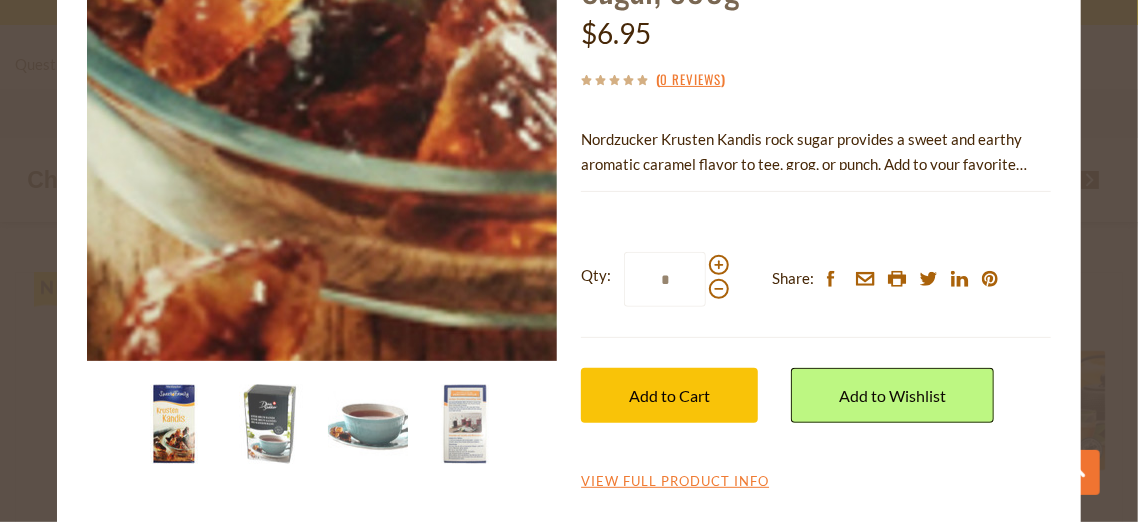drag, startPoint x: 335, startPoint y: 303, endPoint x: 339, endPoint y: 270, distance: 33.24154 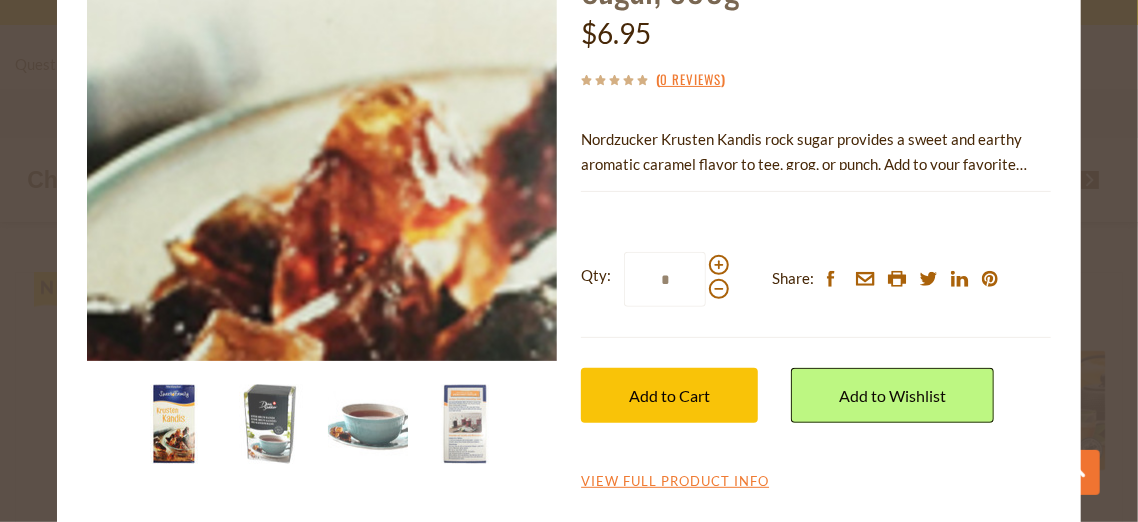 scroll, scrollTop: 16, scrollLeft: 0, axis: vertical 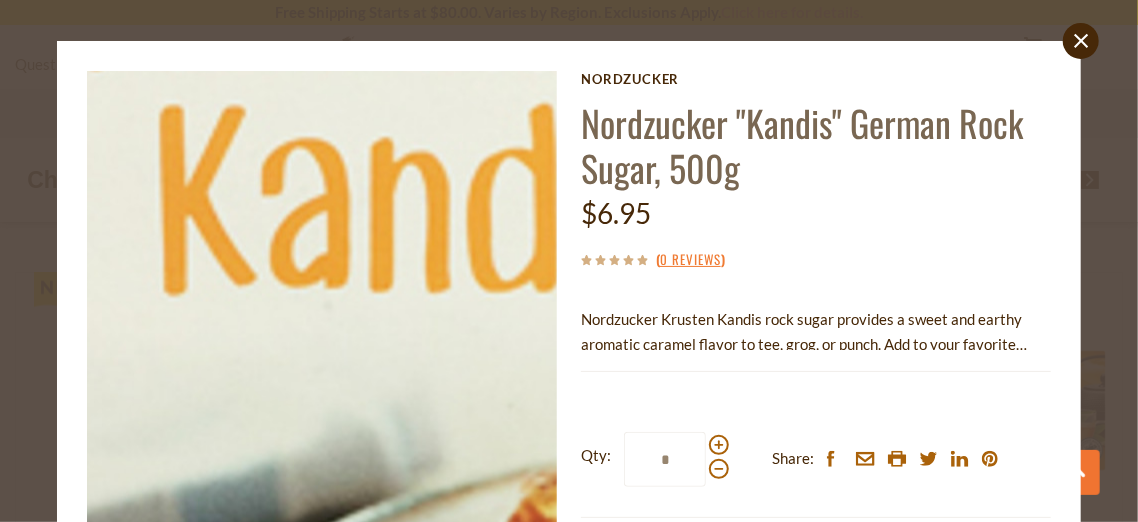 drag, startPoint x: 285, startPoint y: 295, endPoint x: 314, endPoint y: 244, distance: 58.66856 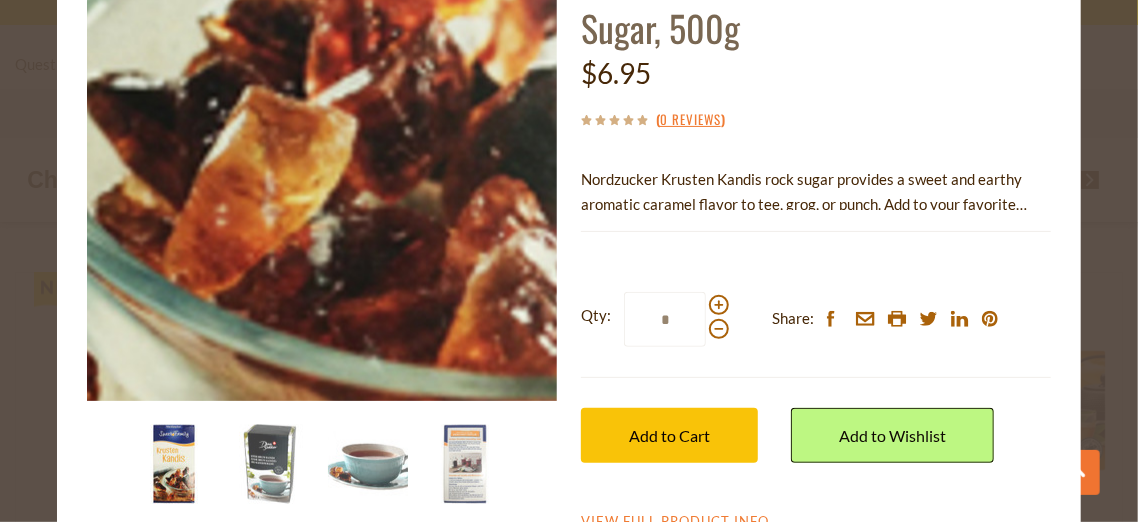 scroll, scrollTop: 196, scrollLeft: 0, axis: vertical 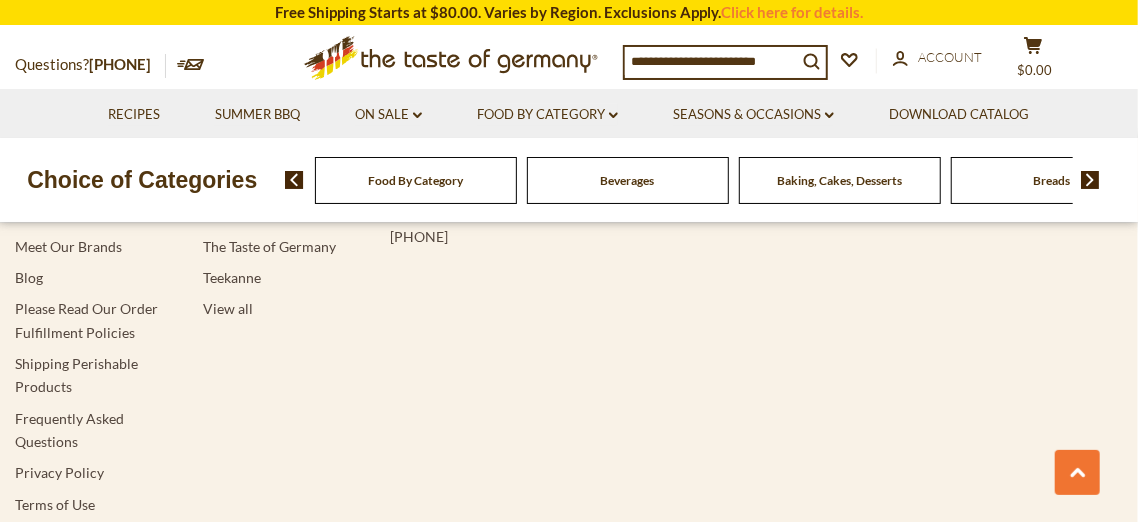 click at bounding box center (1090, 180) 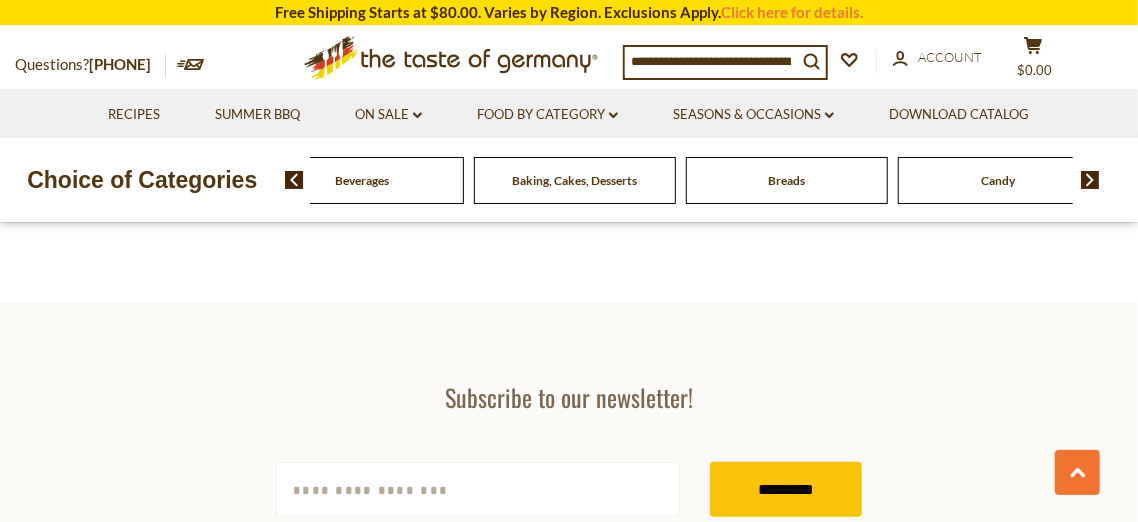 click at bounding box center (1090, 180) 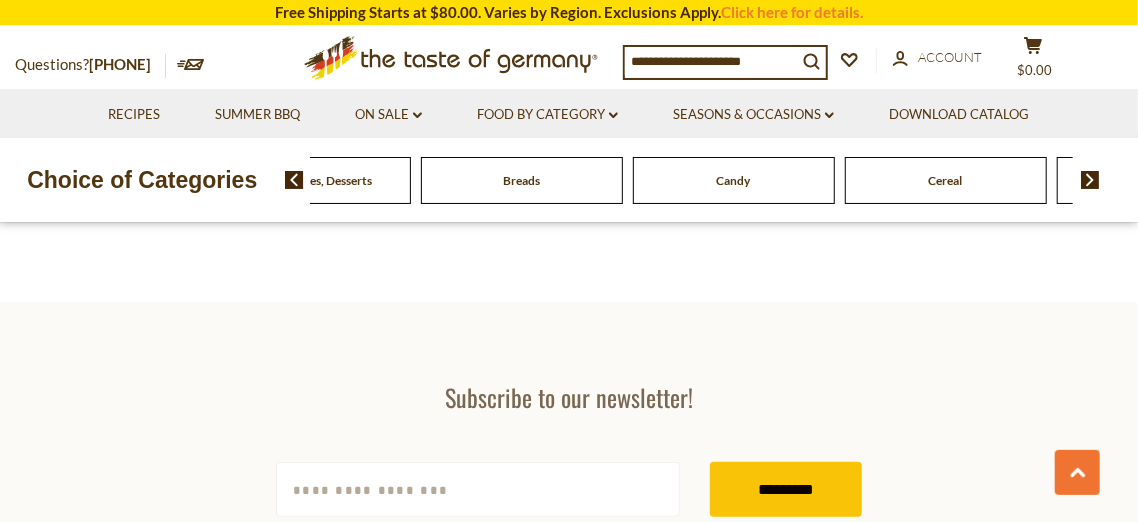 click at bounding box center (1090, 180) 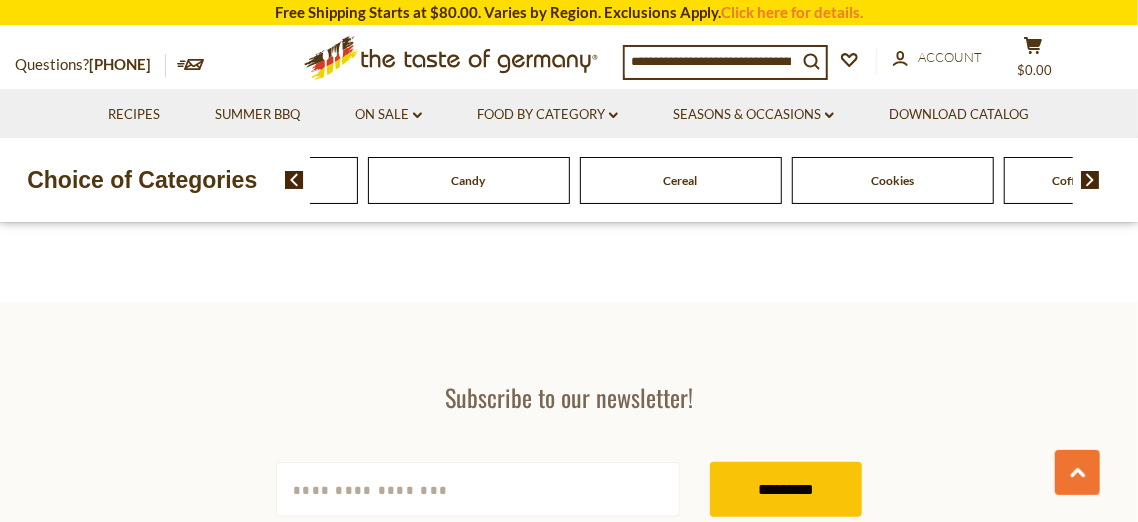 click at bounding box center [1090, 180] 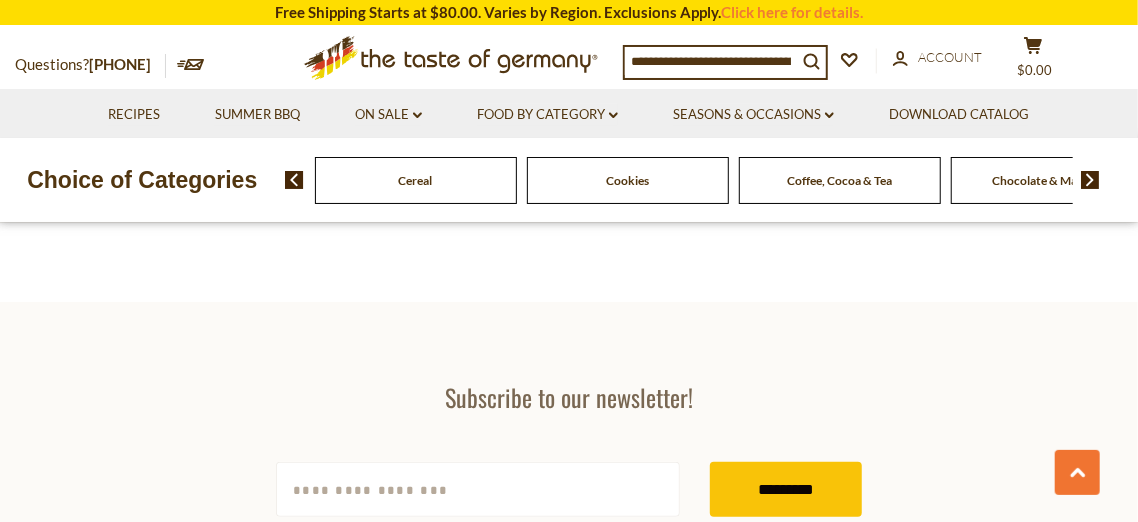 click on "Coffee, Cocoa & Tea" at bounding box center [839, 180] 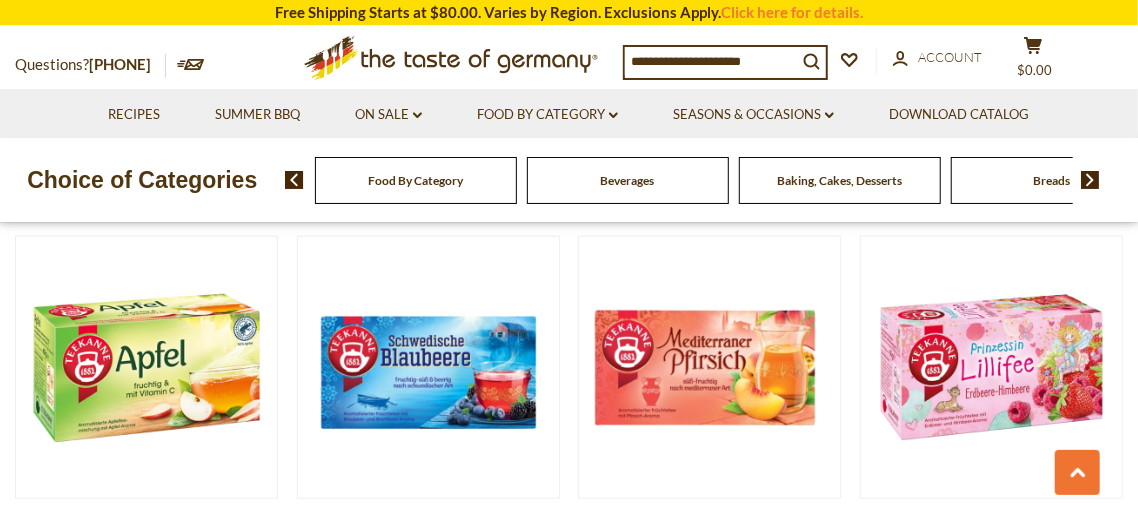 scroll, scrollTop: 1043, scrollLeft: 0, axis: vertical 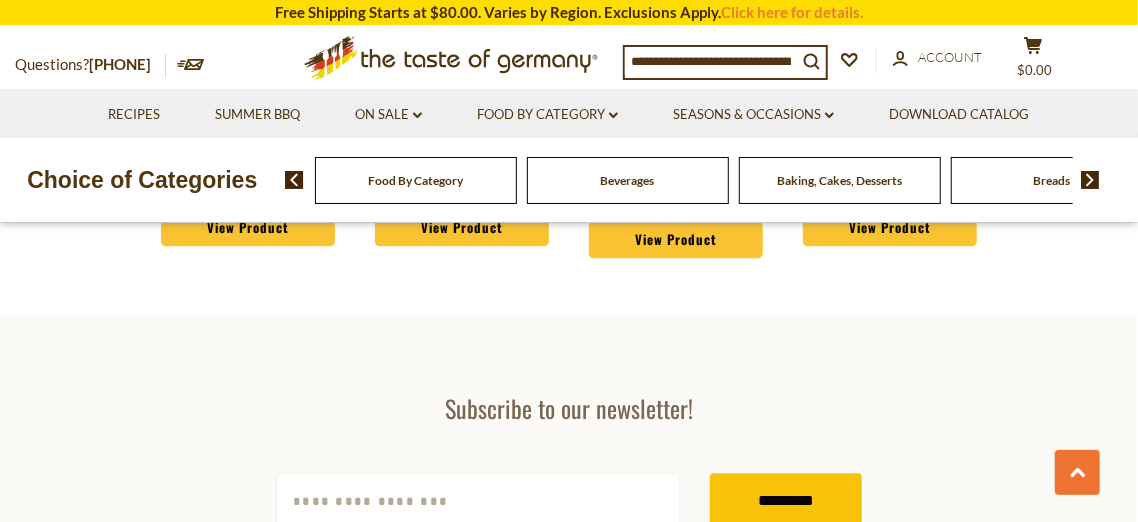 drag, startPoint x: 571, startPoint y: 450, endPoint x: 561, endPoint y: 414, distance: 37.363083 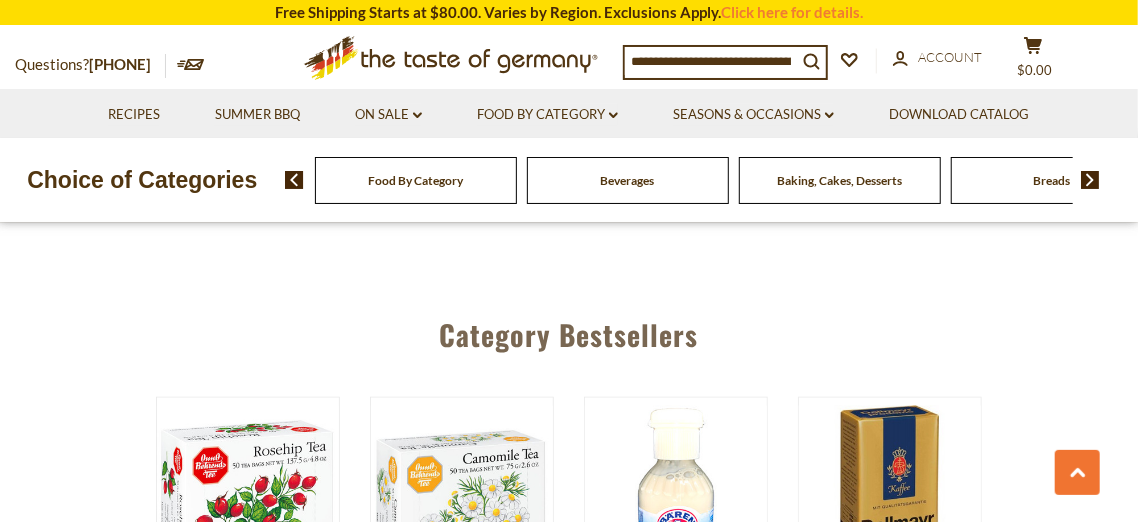 scroll, scrollTop: 4558, scrollLeft: 0, axis: vertical 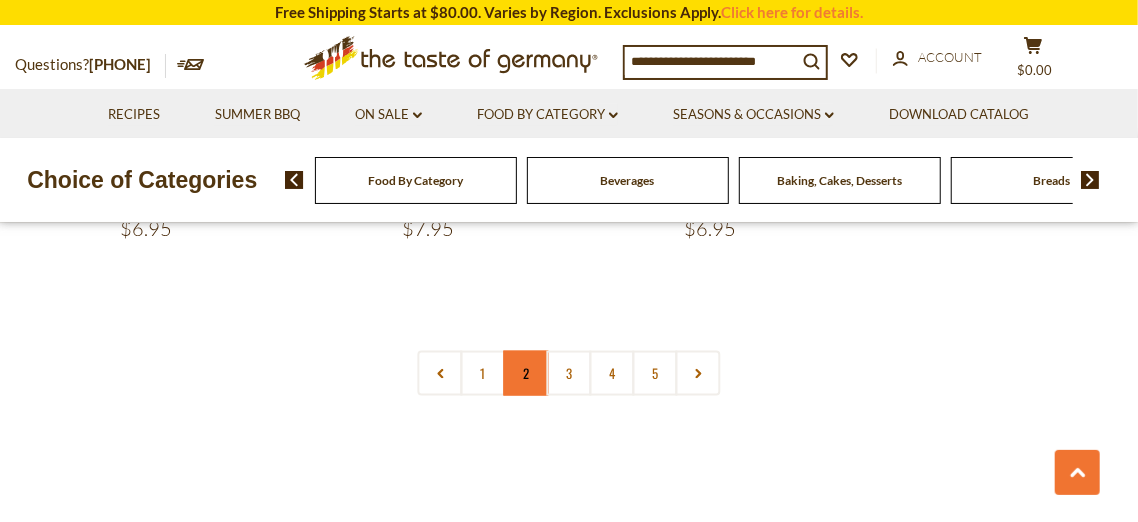 click on "2" at bounding box center [526, 373] 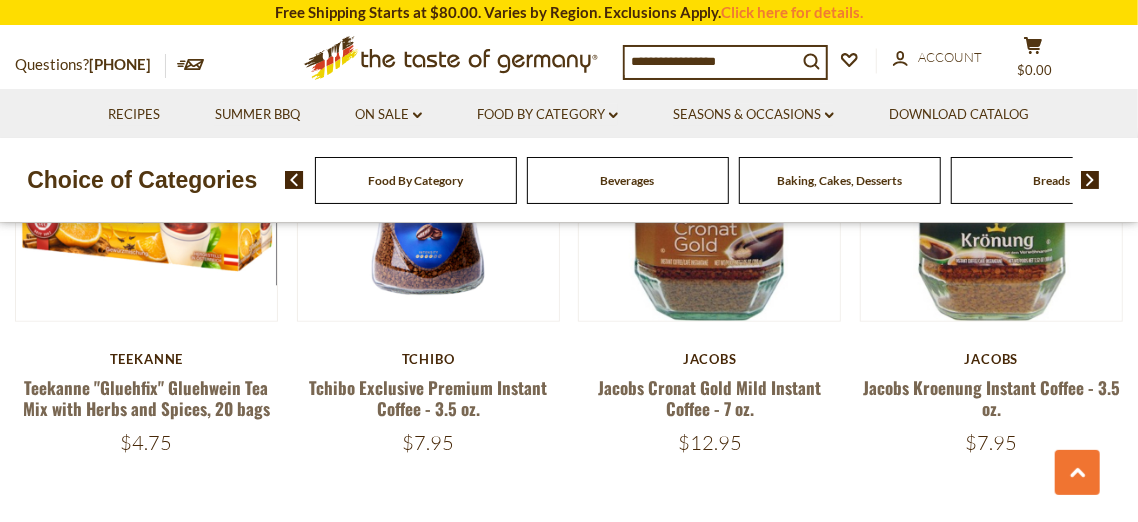 scroll, scrollTop: 4590, scrollLeft: 0, axis: vertical 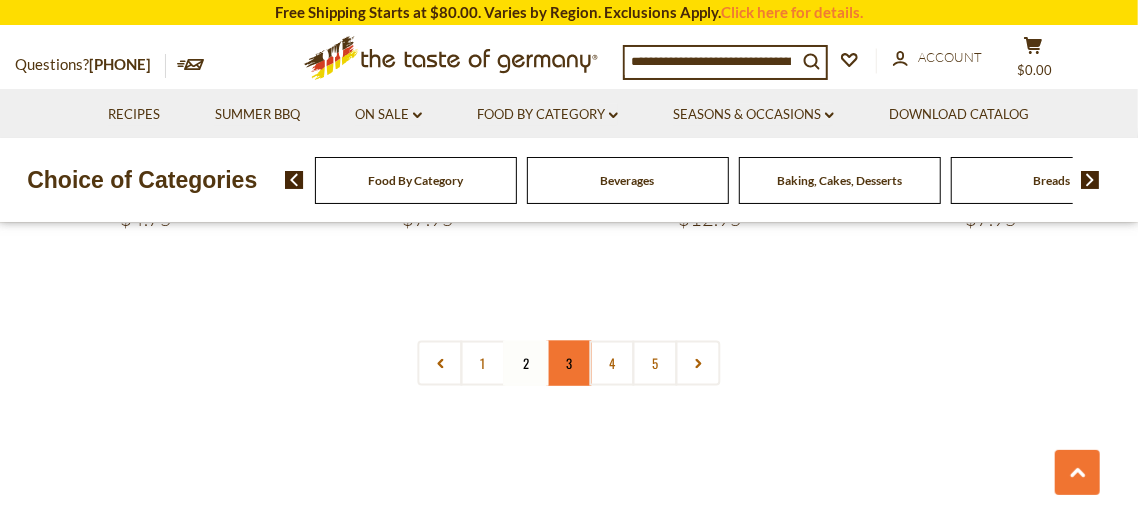 click on "3" at bounding box center (569, 363) 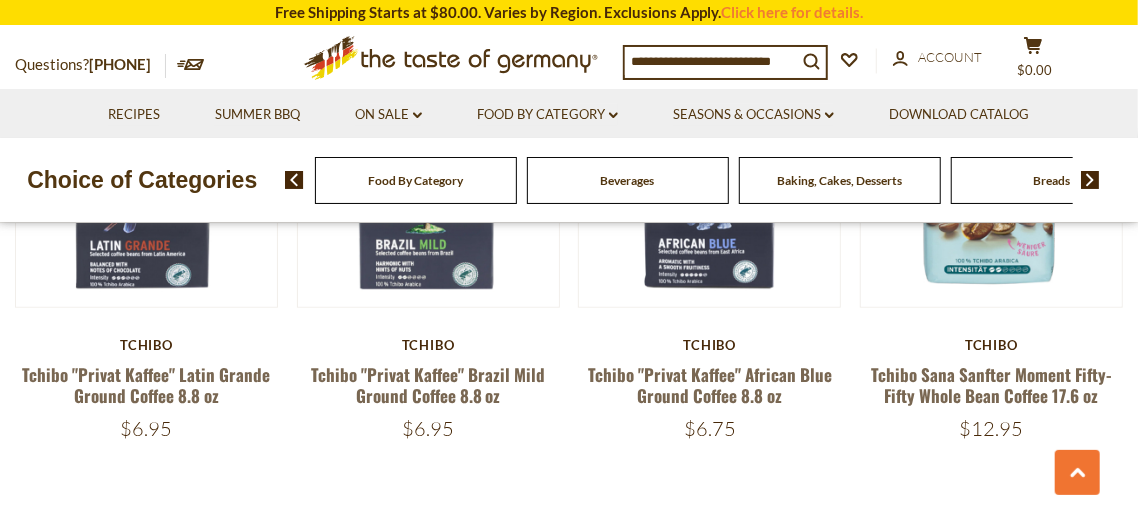 scroll, scrollTop: 4645, scrollLeft: 0, axis: vertical 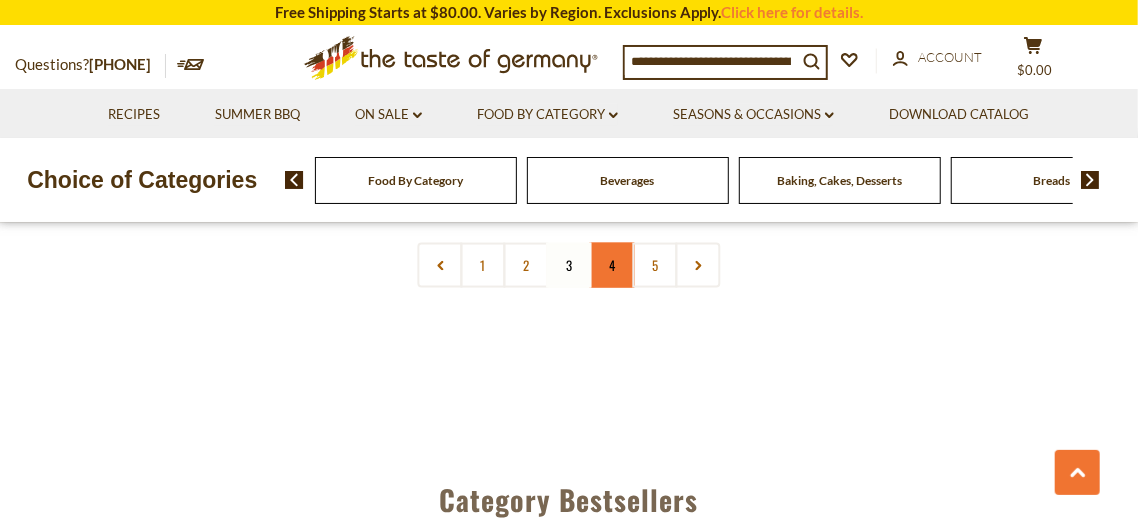 click on "4" at bounding box center [612, 265] 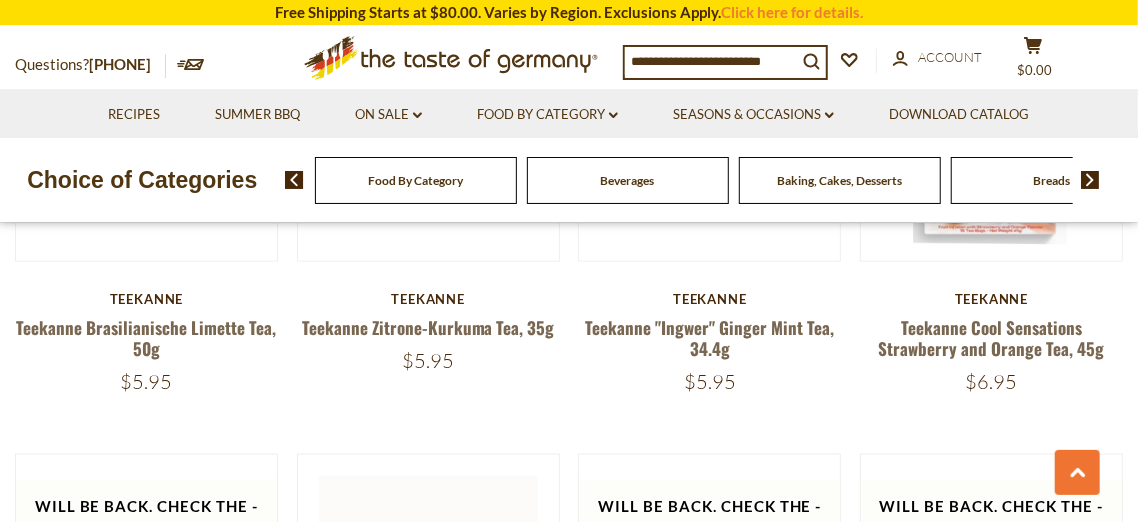 scroll, scrollTop: 1431, scrollLeft: 0, axis: vertical 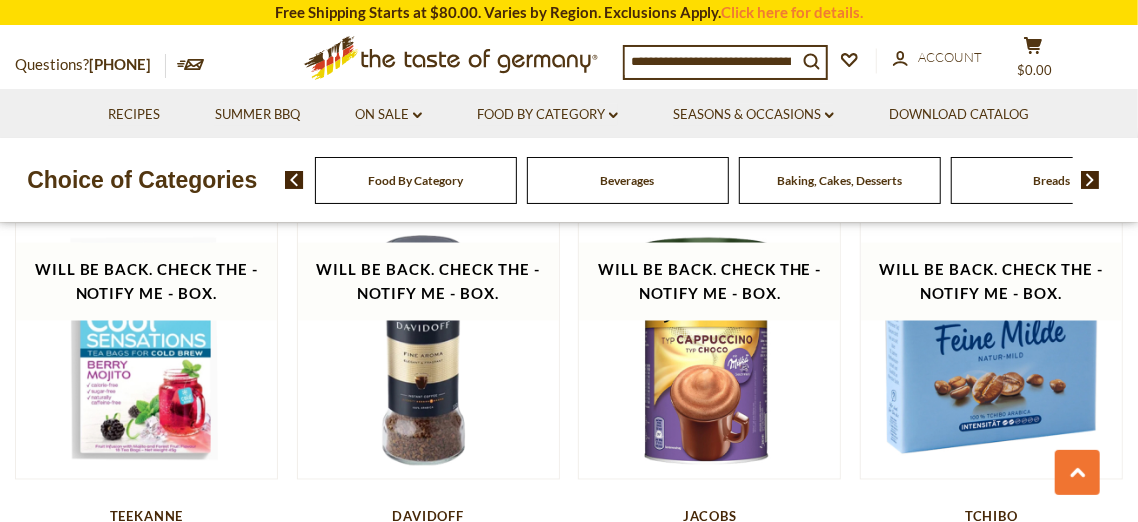 click at bounding box center (1090, 180) 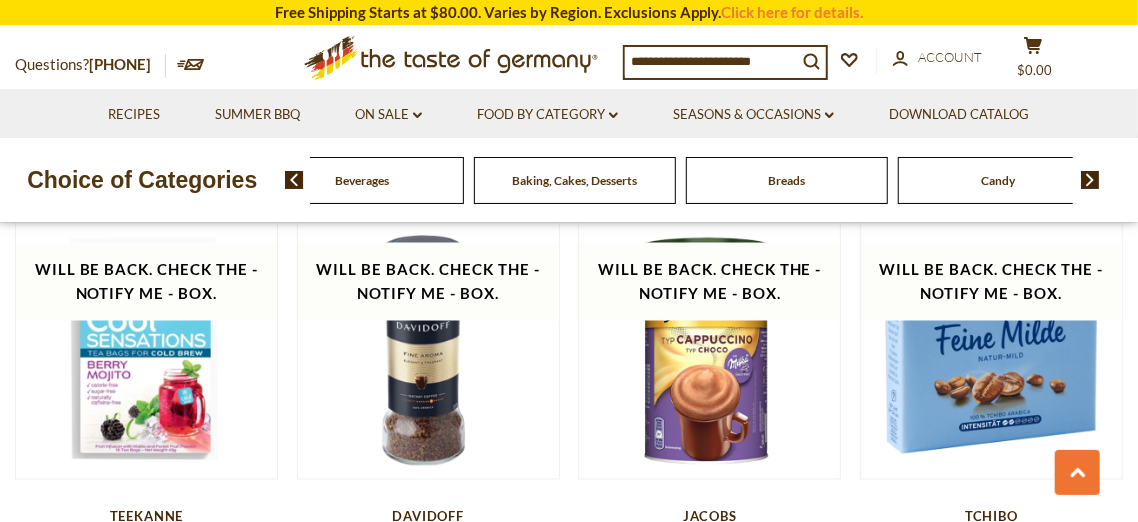 click at bounding box center (1090, 180) 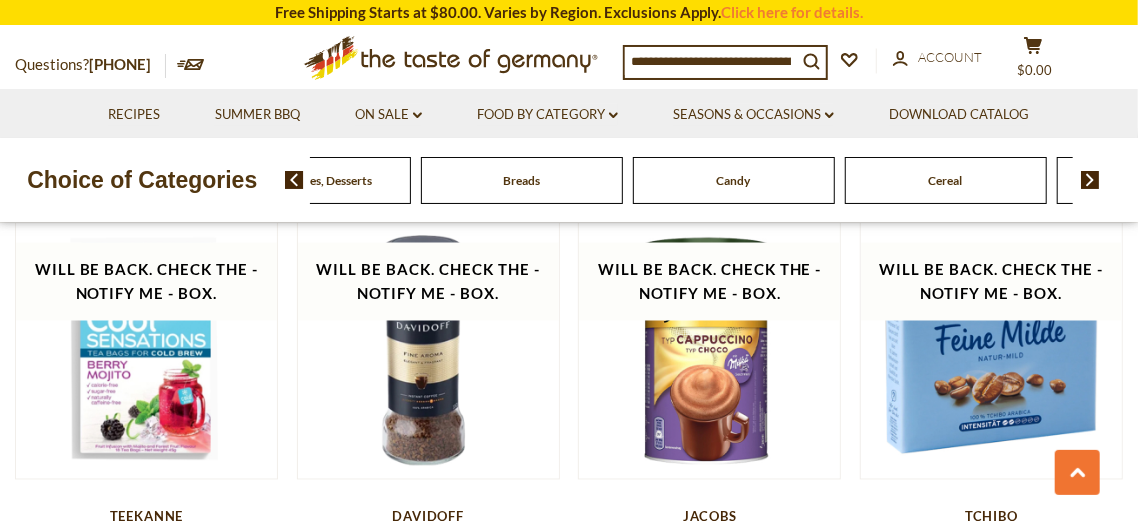 click at bounding box center [1090, 180] 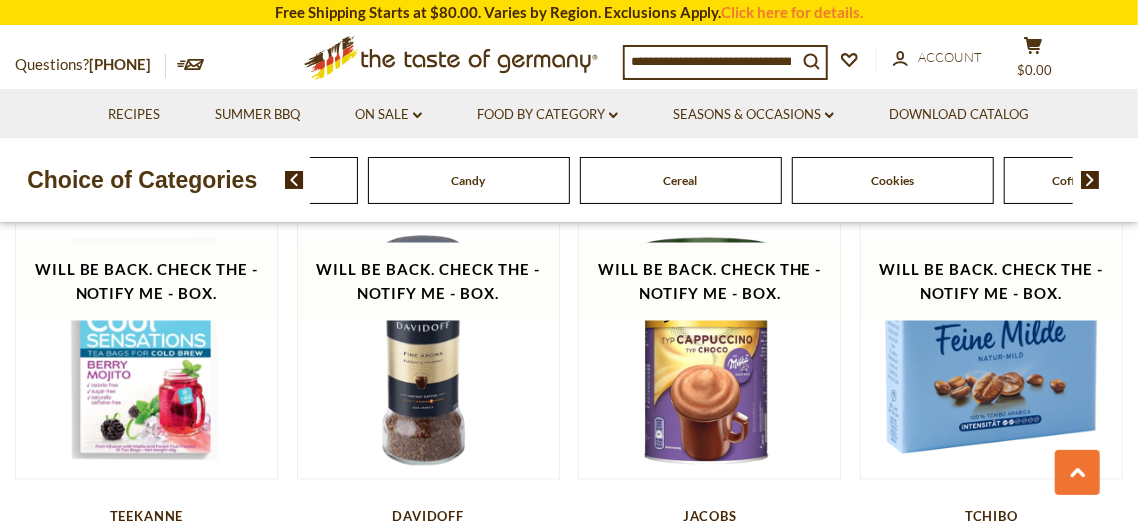 click at bounding box center [1090, 180] 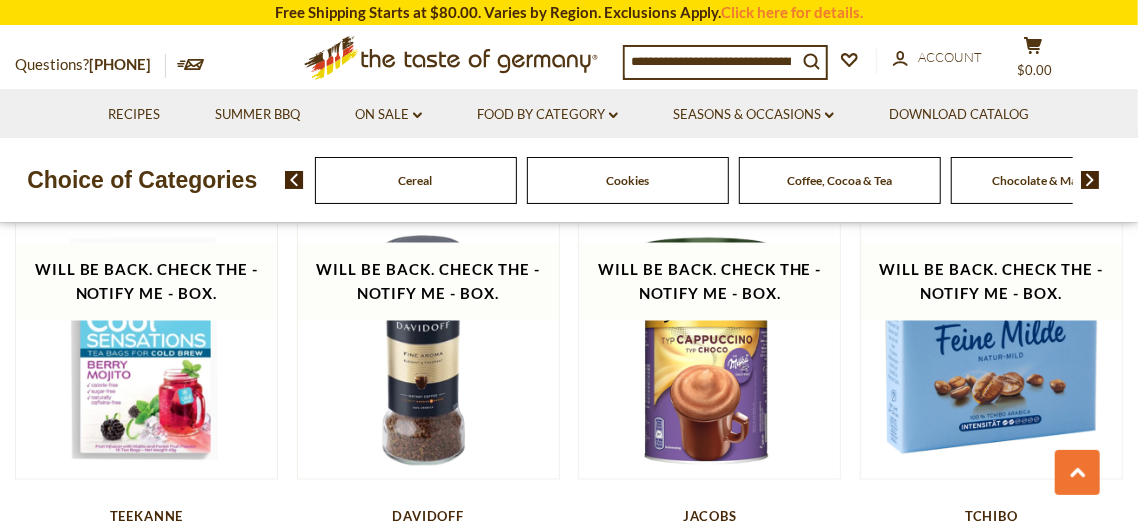 click at bounding box center (1090, 180) 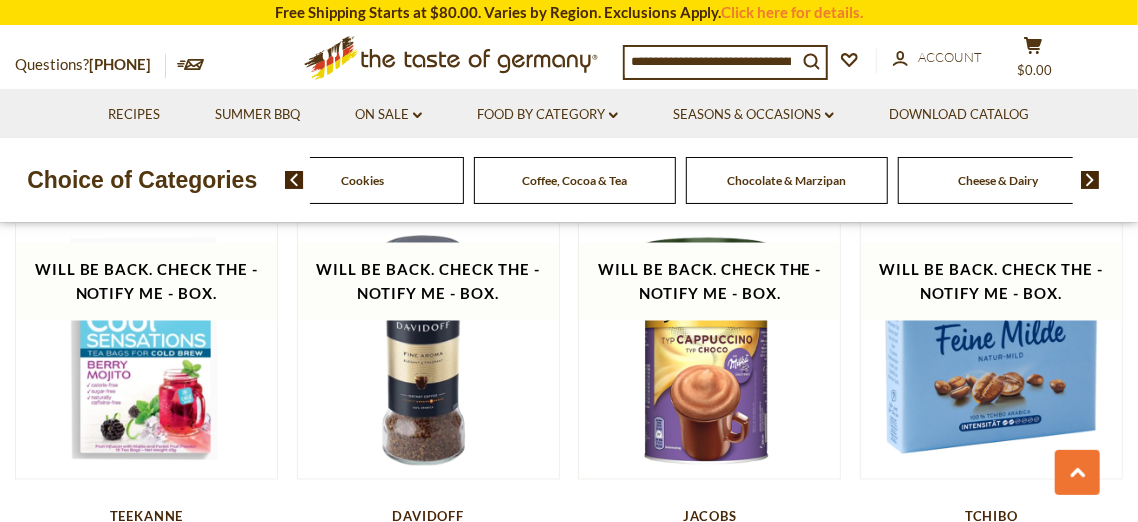 click at bounding box center (1090, 180) 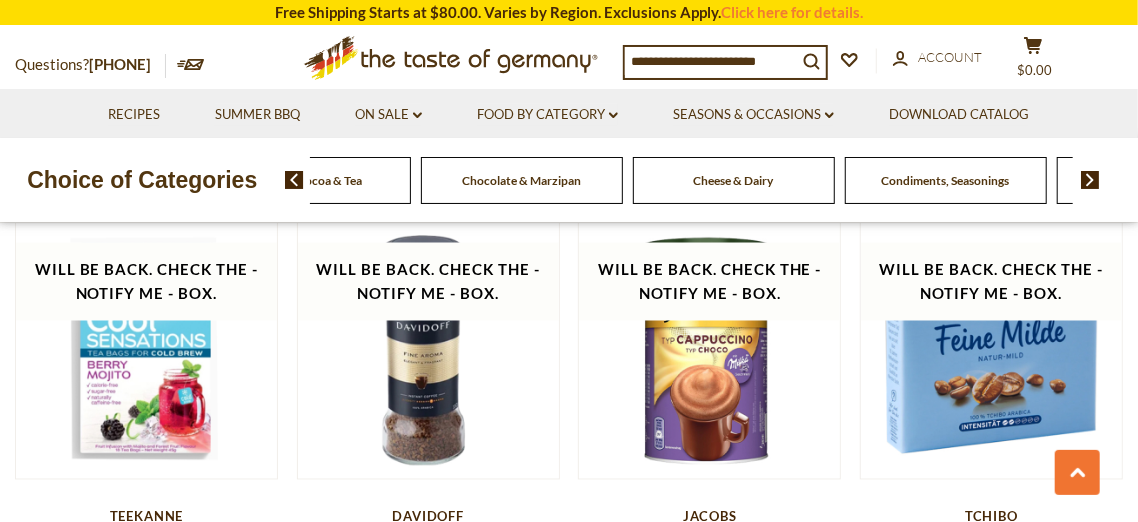 click at bounding box center (1090, 180) 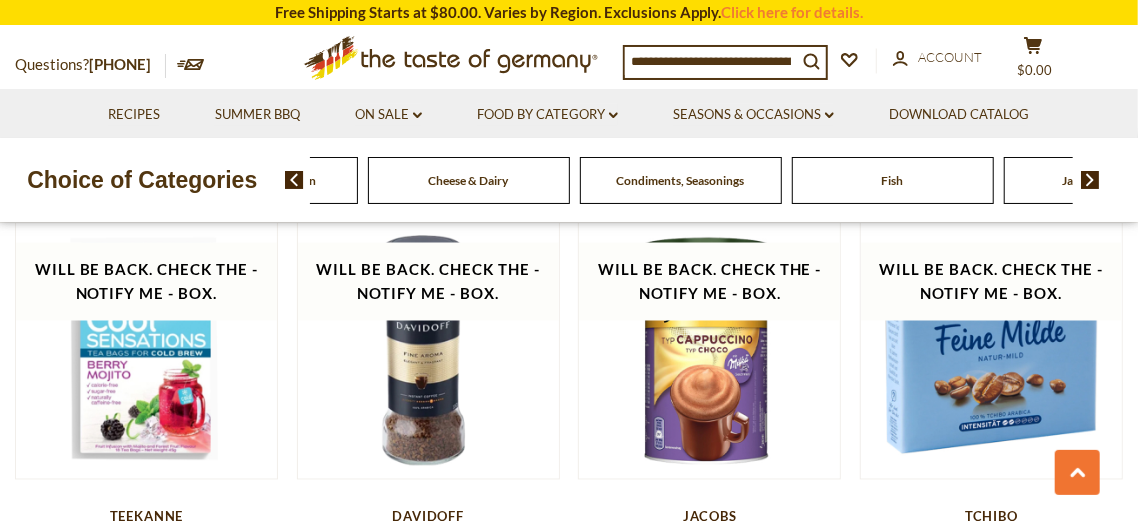 click on "Condiments, Seasonings" at bounding box center [681, 180] 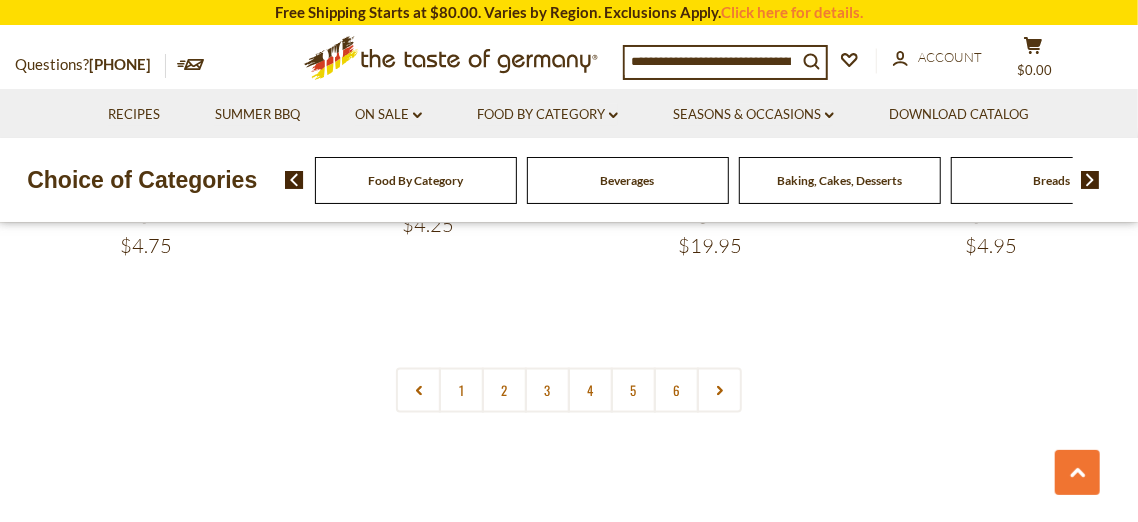 scroll, scrollTop: 4590, scrollLeft: 0, axis: vertical 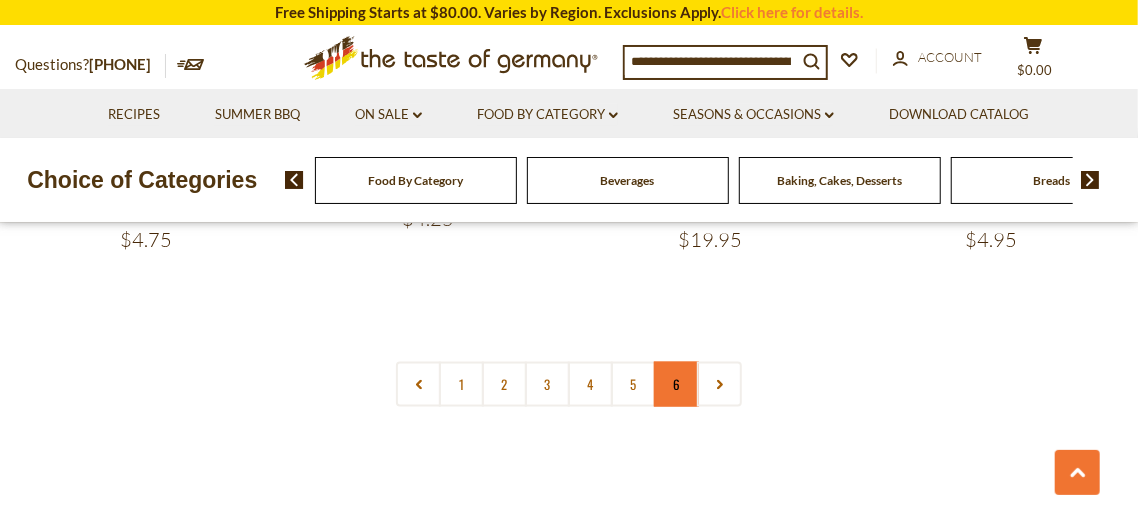 click on "6" at bounding box center (676, 384) 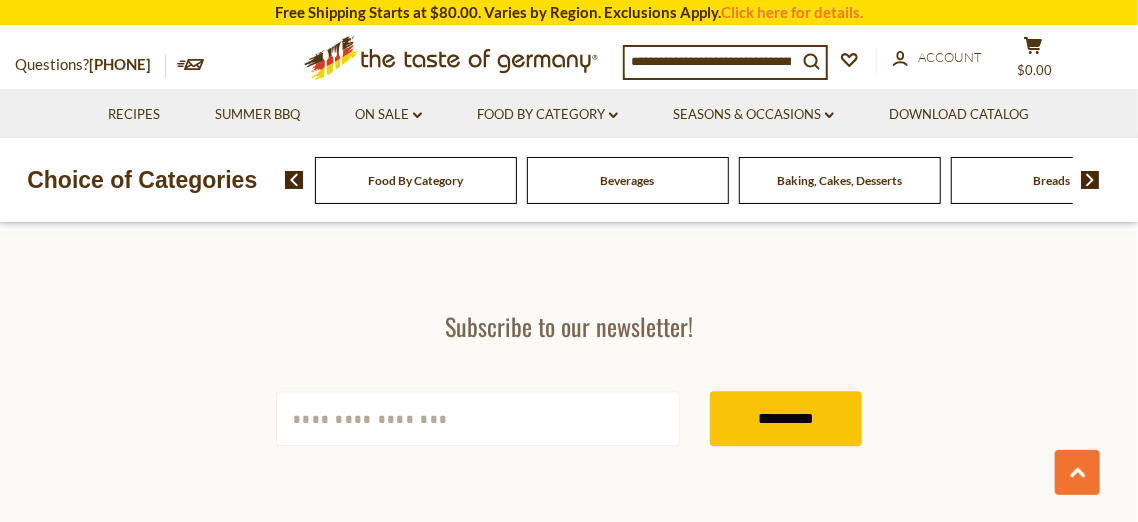 scroll, scrollTop: 645, scrollLeft: 0, axis: vertical 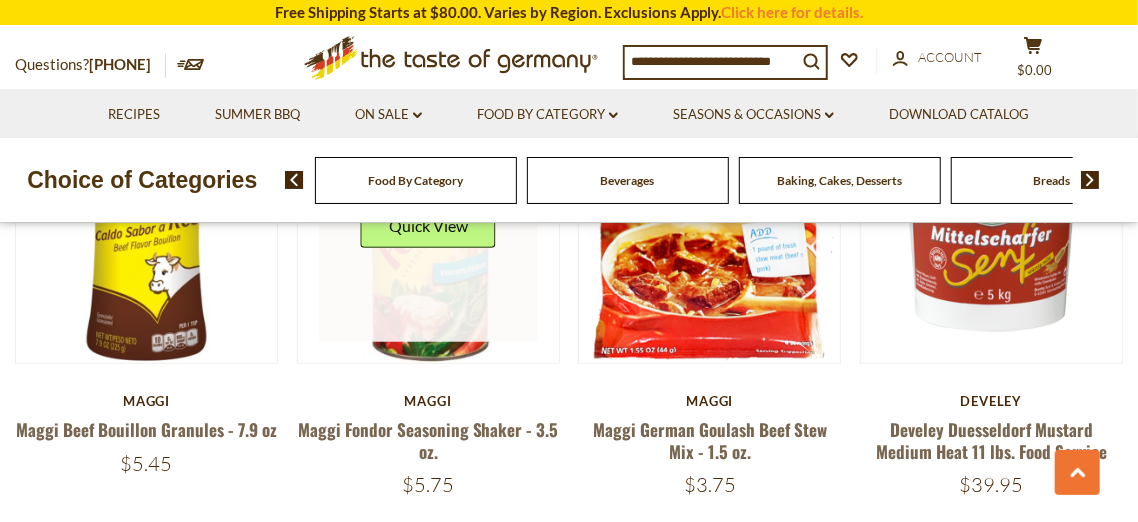 drag, startPoint x: 541, startPoint y: 365, endPoint x: 547, endPoint y: 354, distance: 12.529964 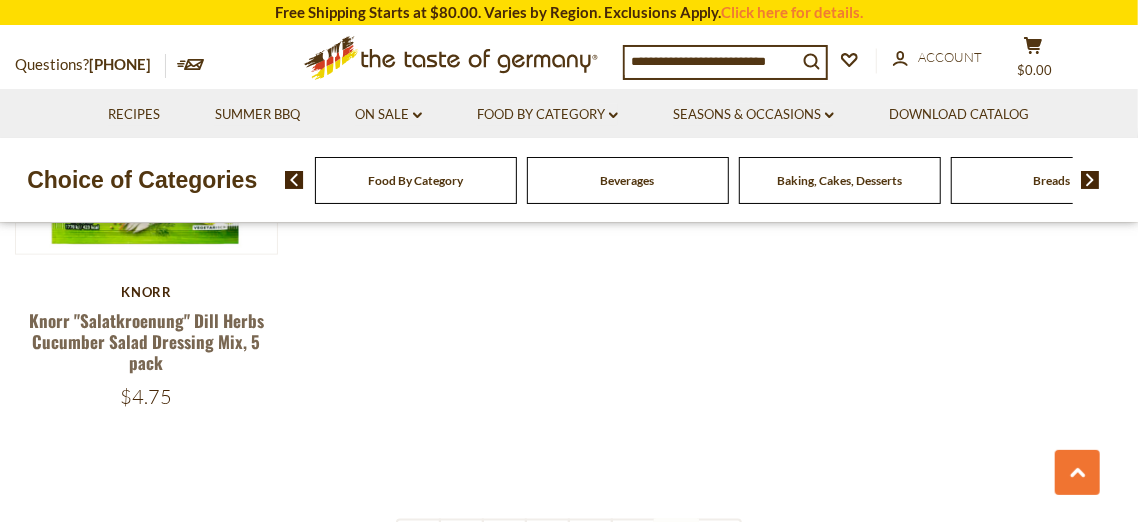 scroll, scrollTop: 1351, scrollLeft: 0, axis: vertical 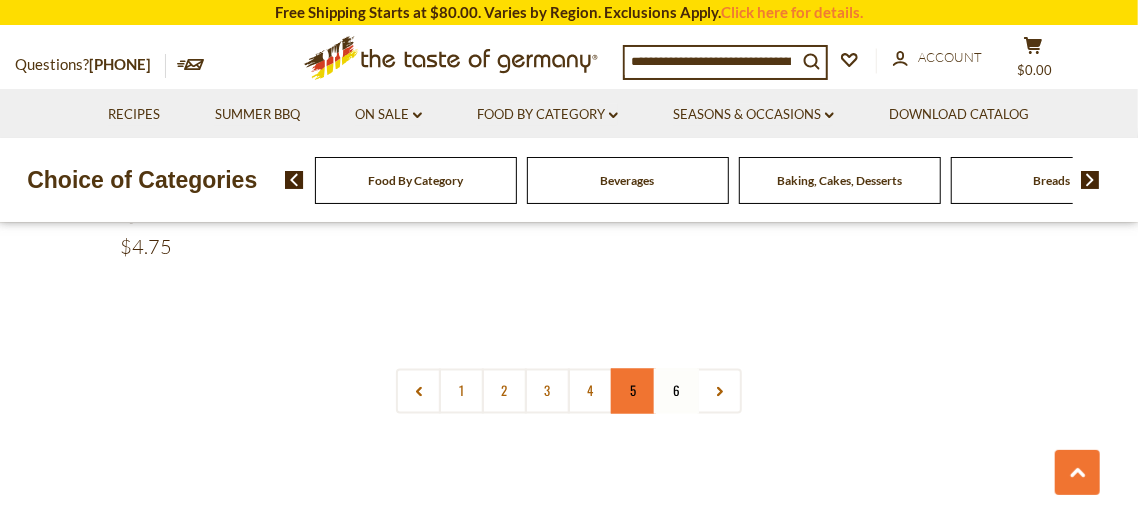 click on "5" at bounding box center (633, 391) 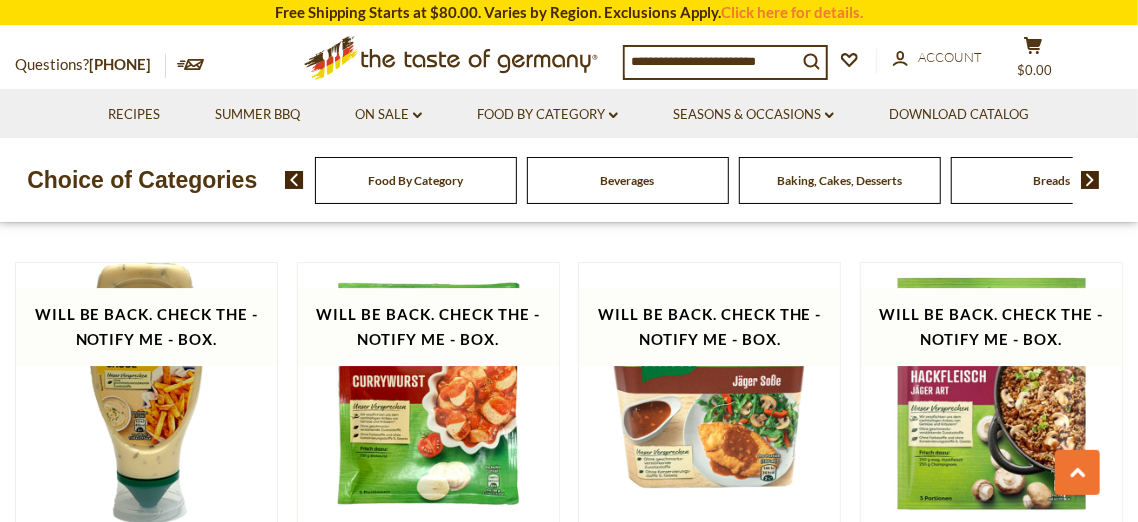 scroll, scrollTop: 2945, scrollLeft: 0, axis: vertical 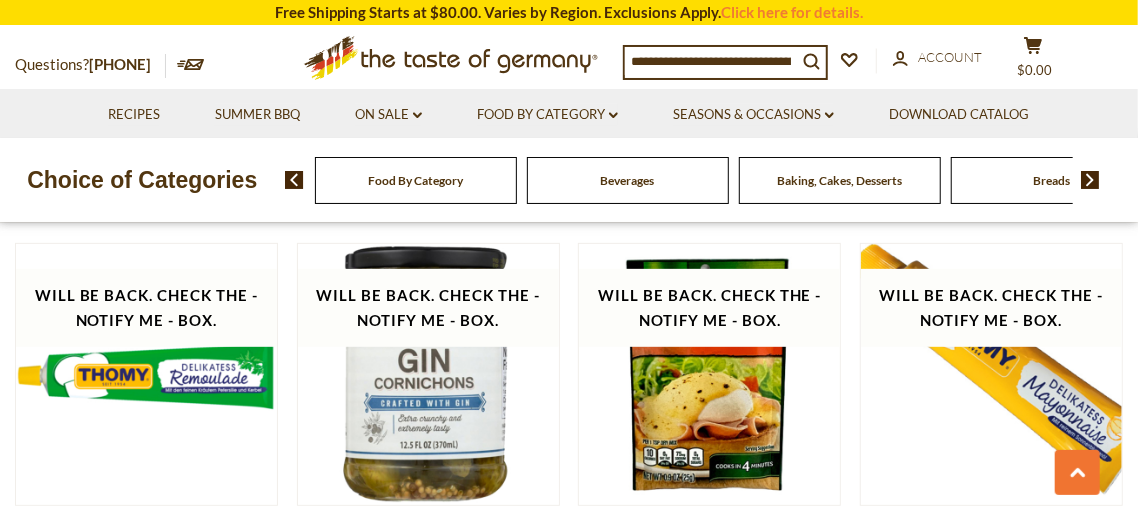 click at bounding box center (1090, 180) 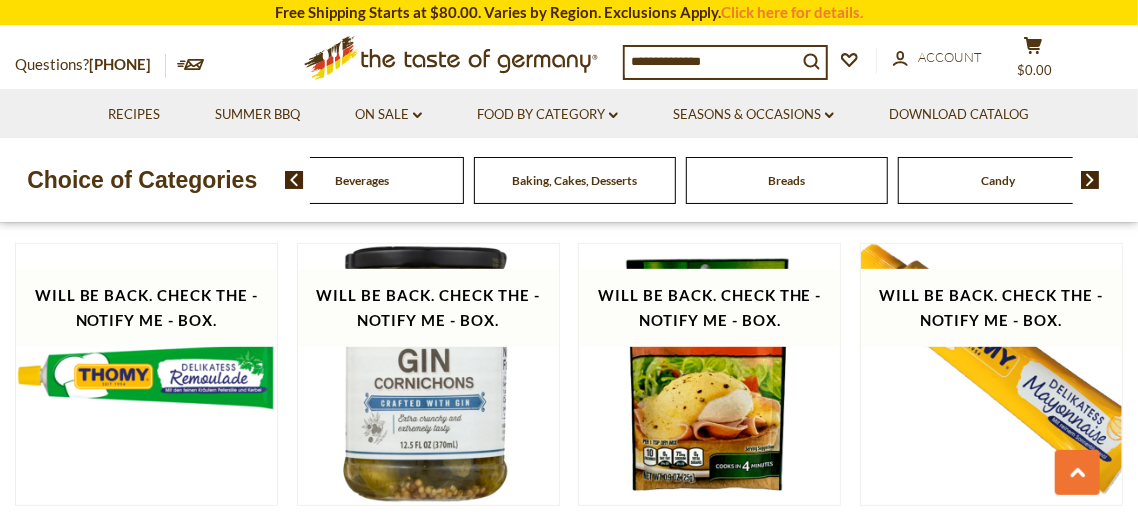 click at bounding box center (1090, 180) 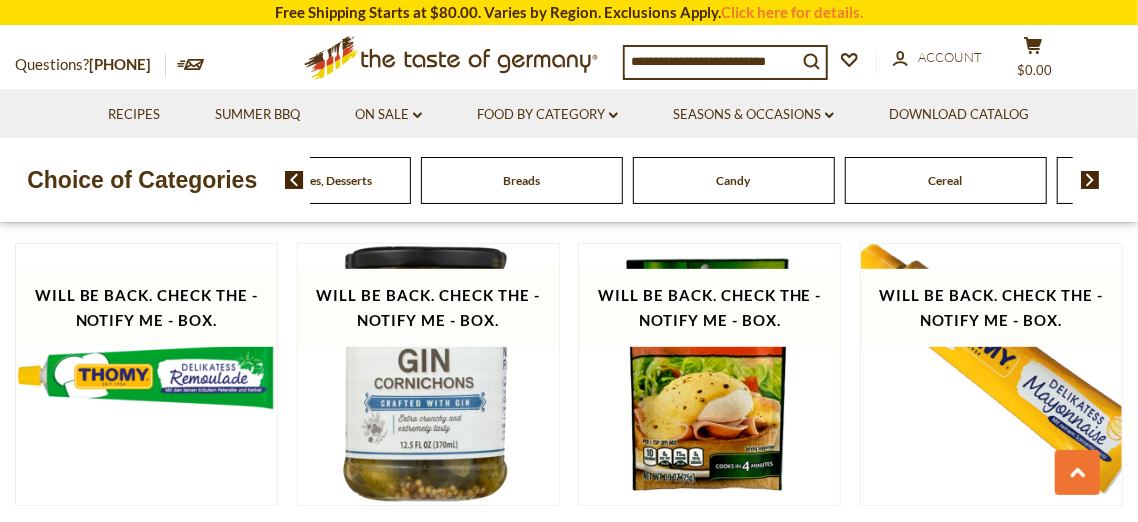click at bounding box center (1090, 180) 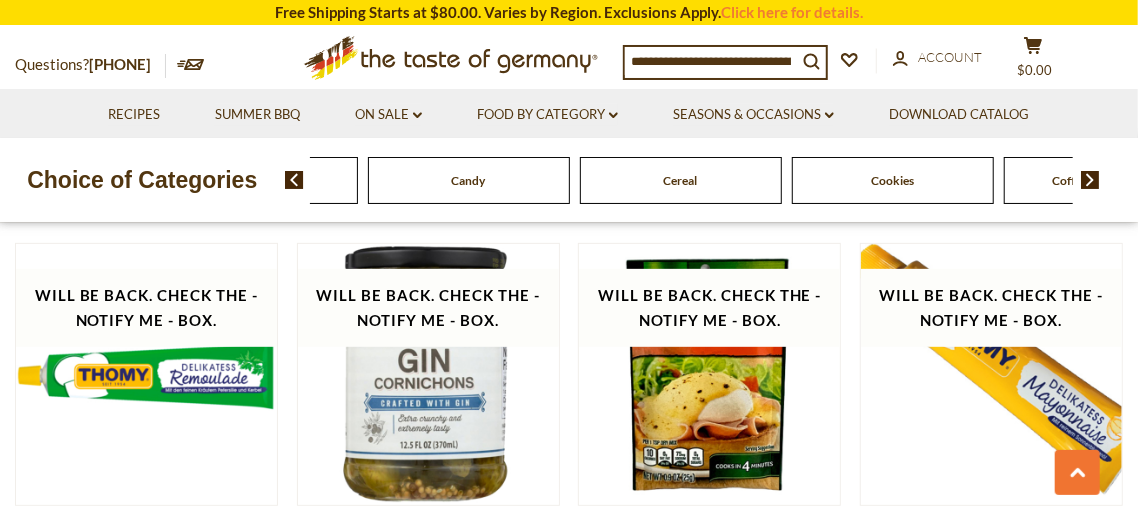 click at bounding box center [1090, 180] 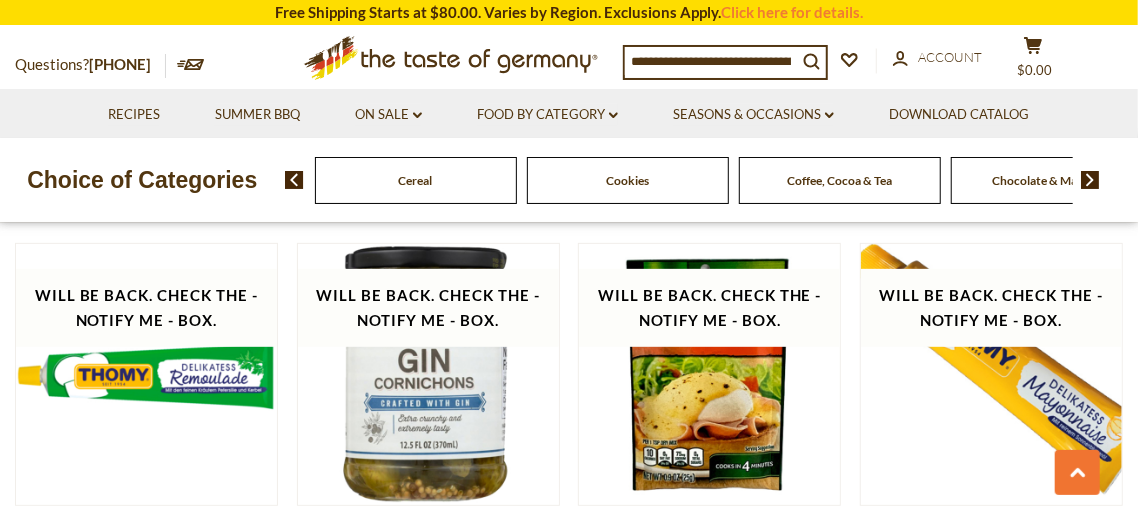 click at bounding box center [1090, 180] 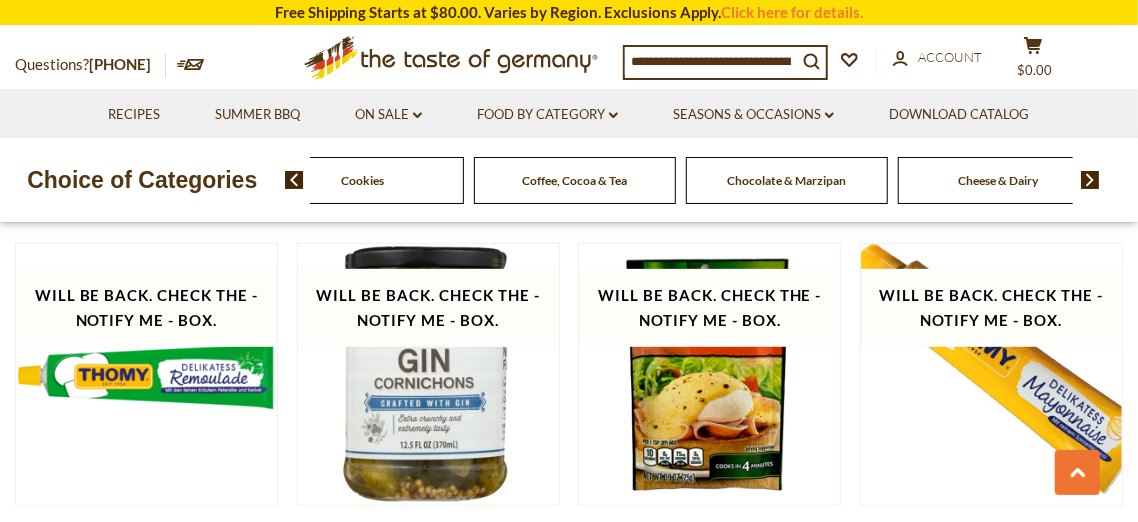 click at bounding box center [1090, 180] 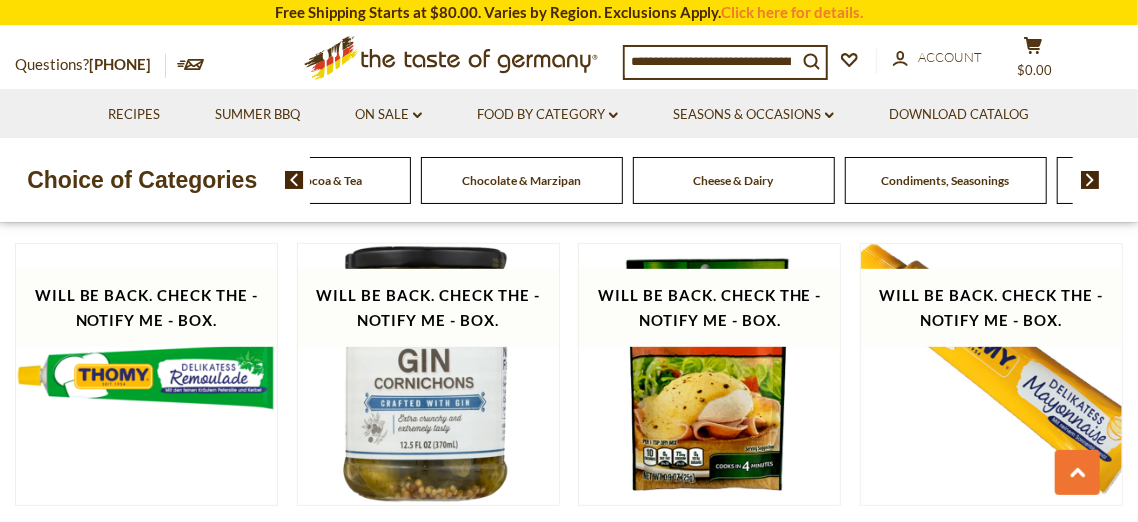 click at bounding box center (1090, 180) 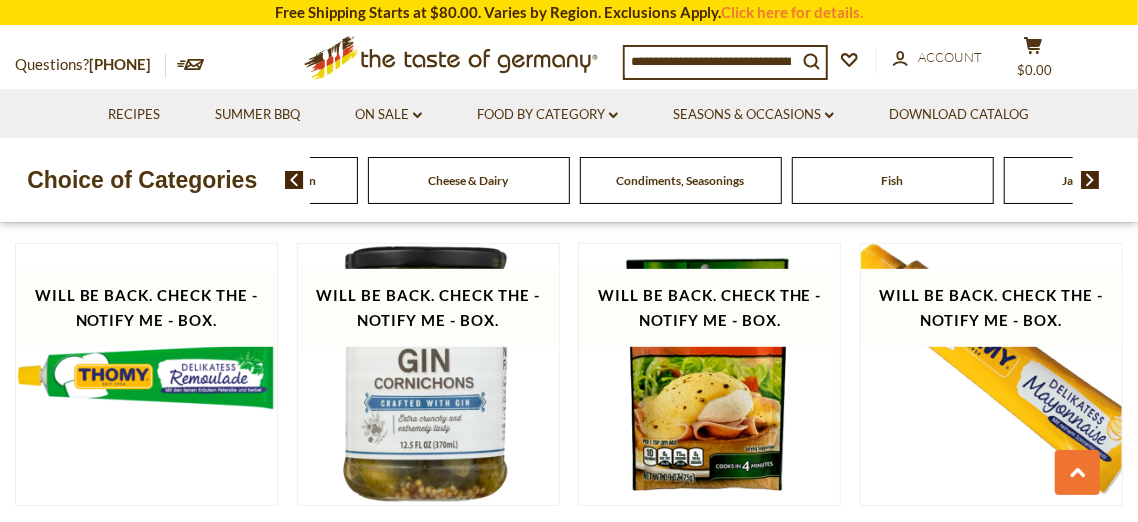 click at bounding box center (1090, 180) 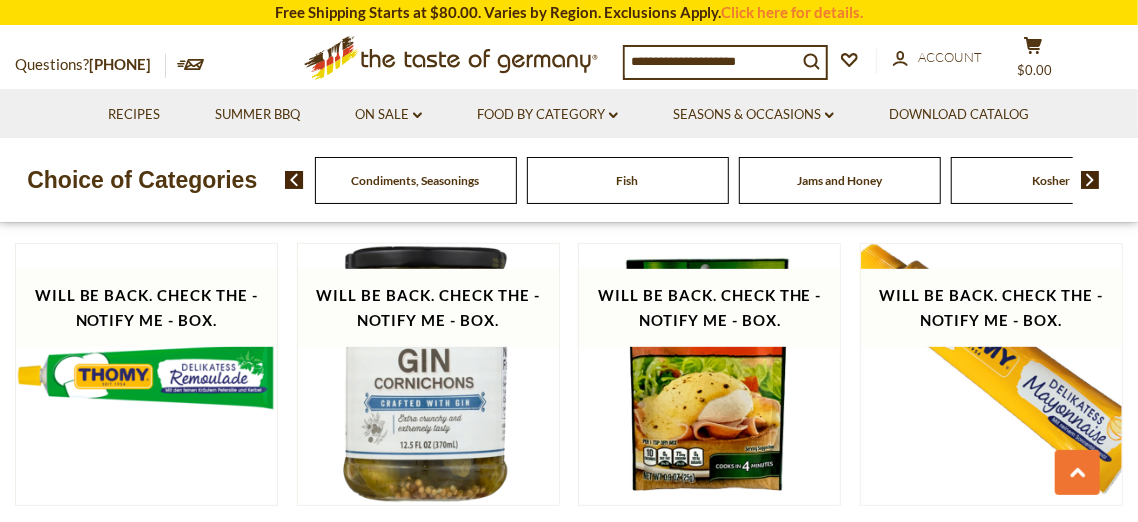 click at bounding box center [1090, 180] 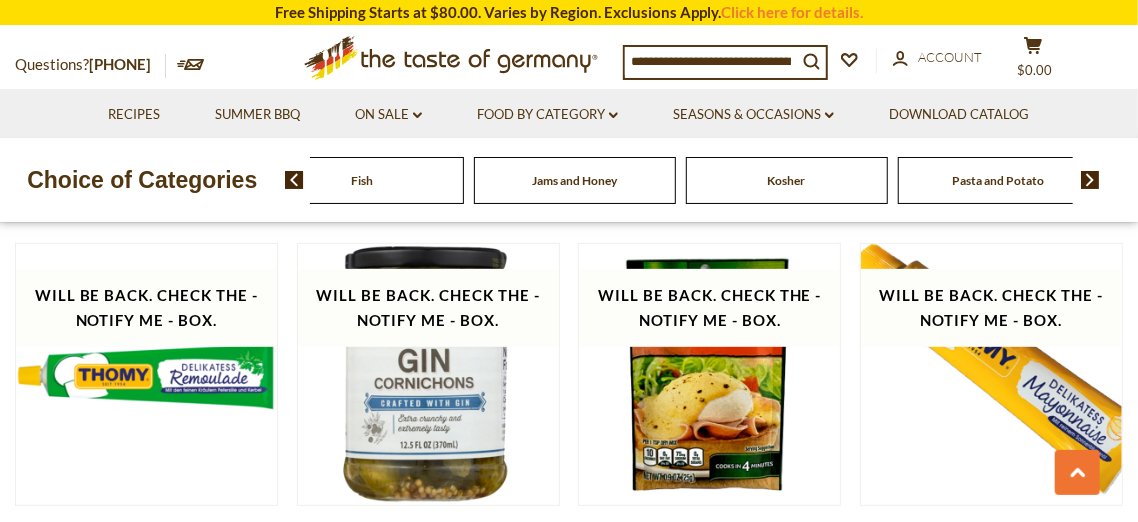 click at bounding box center (1090, 180) 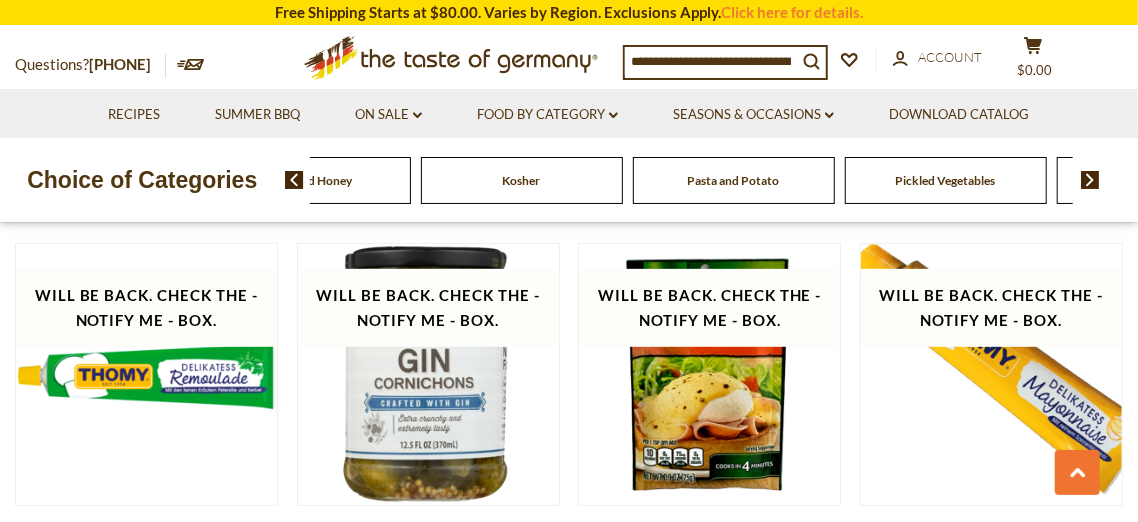 click at bounding box center (1090, 180) 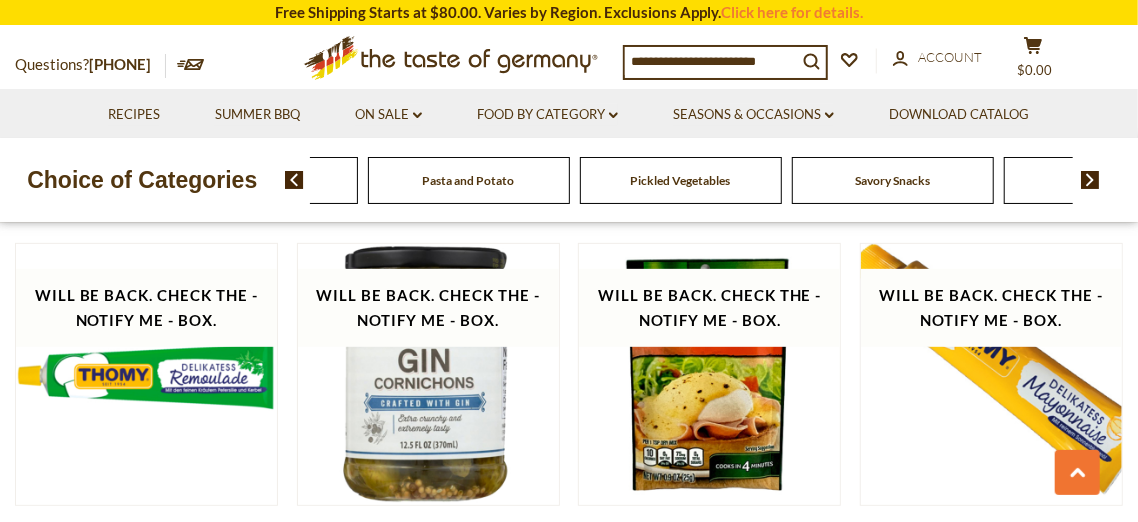 click on "Pickled Vegetables" at bounding box center [681, 180] 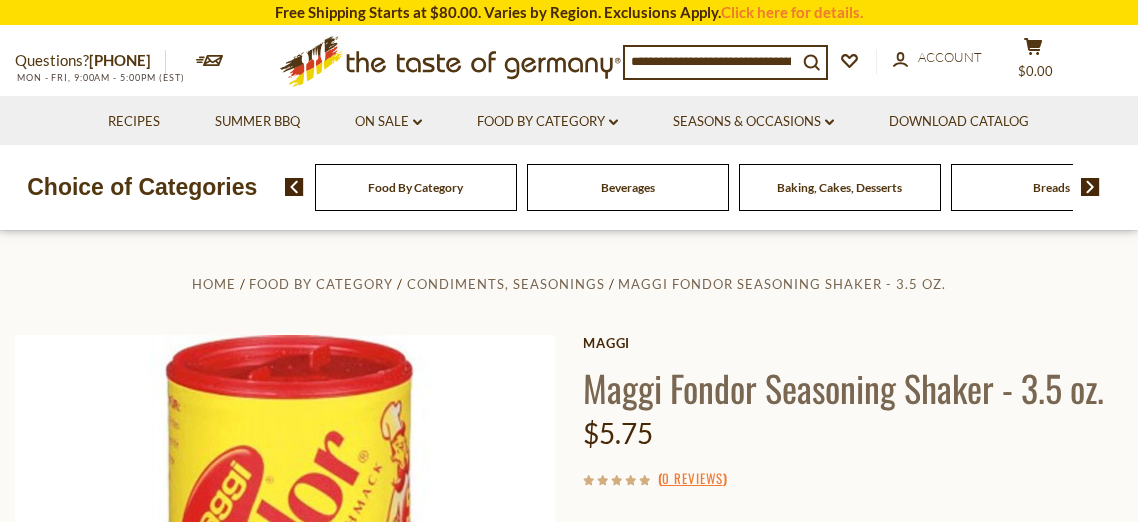 scroll, scrollTop: 0, scrollLeft: 0, axis: both 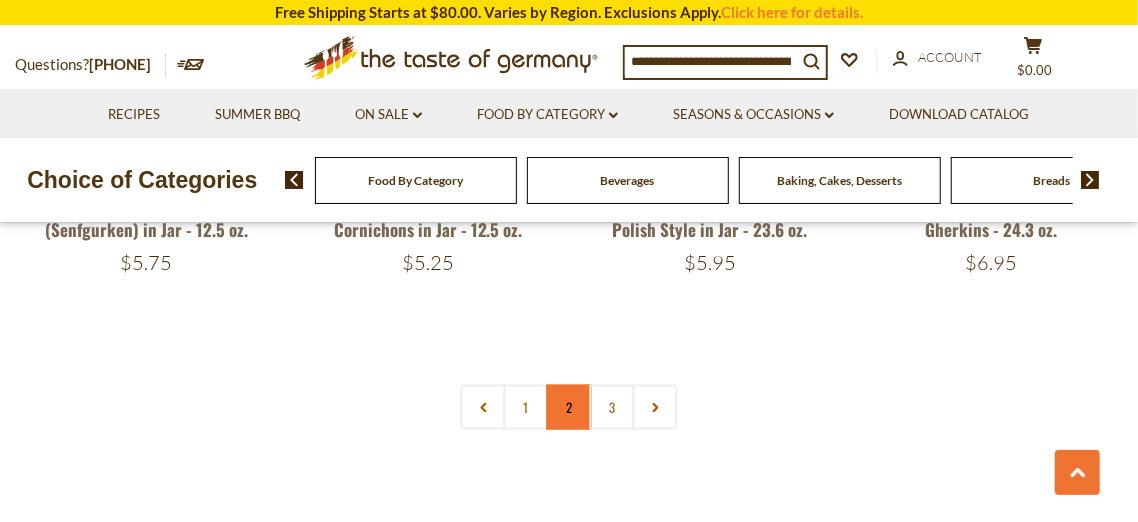 click on "2" at bounding box center [569, 407] 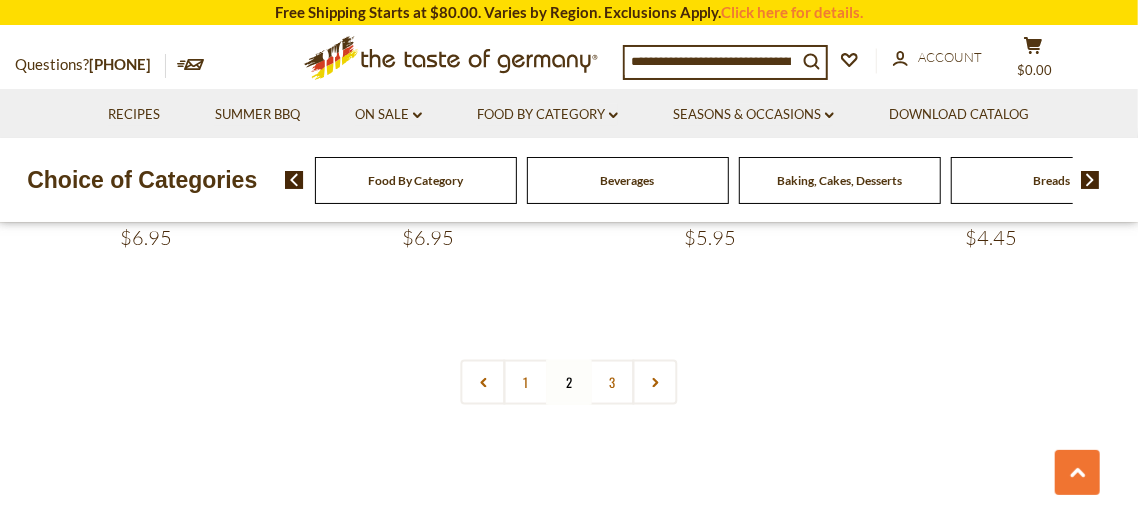 scroll, scrollTop: 645, scrollLeft: 0, axis: vertical 